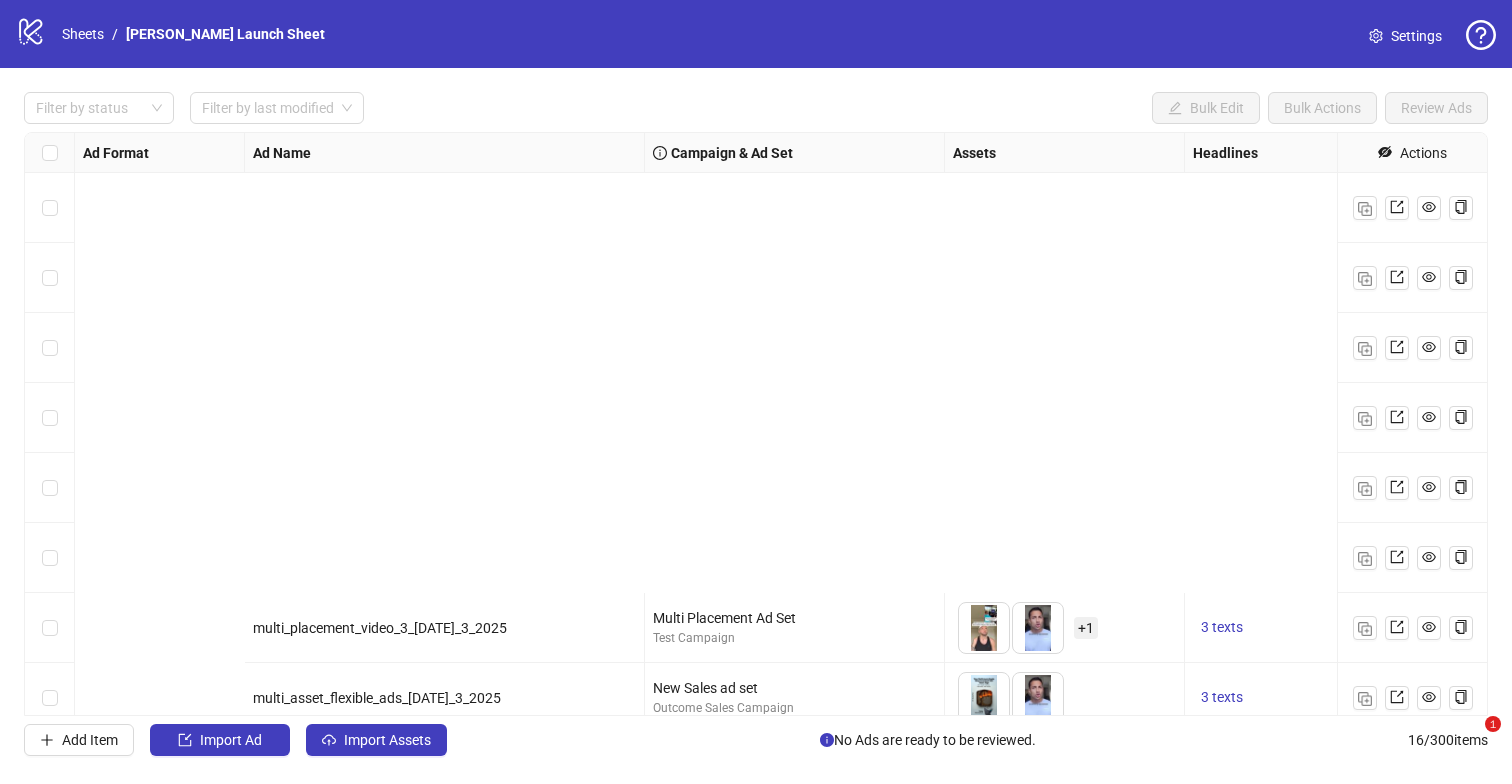 scroll, scrollTop: 0, scrollLeft: 0, axis: both 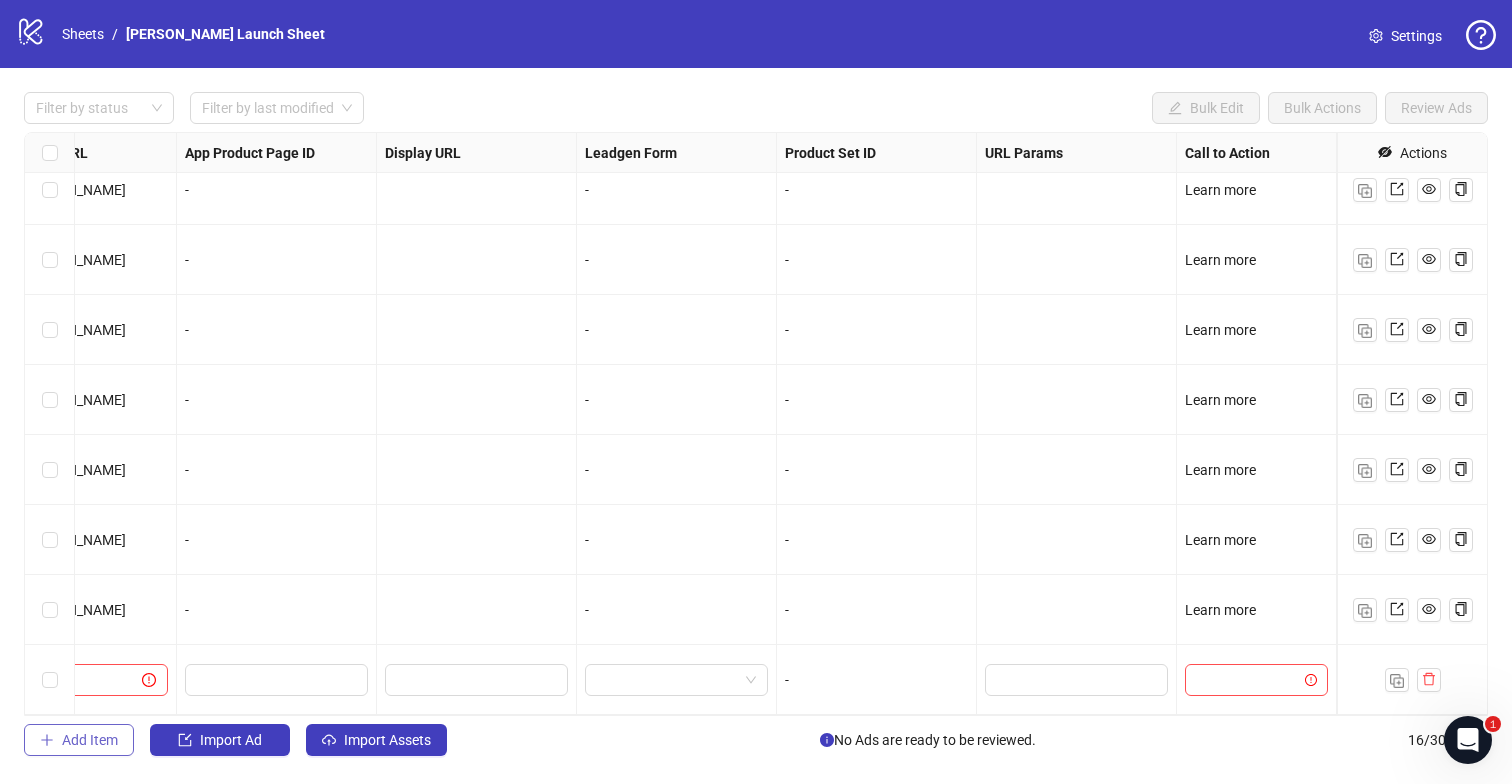 click on "Add Item" at bounding box center [90, 740] 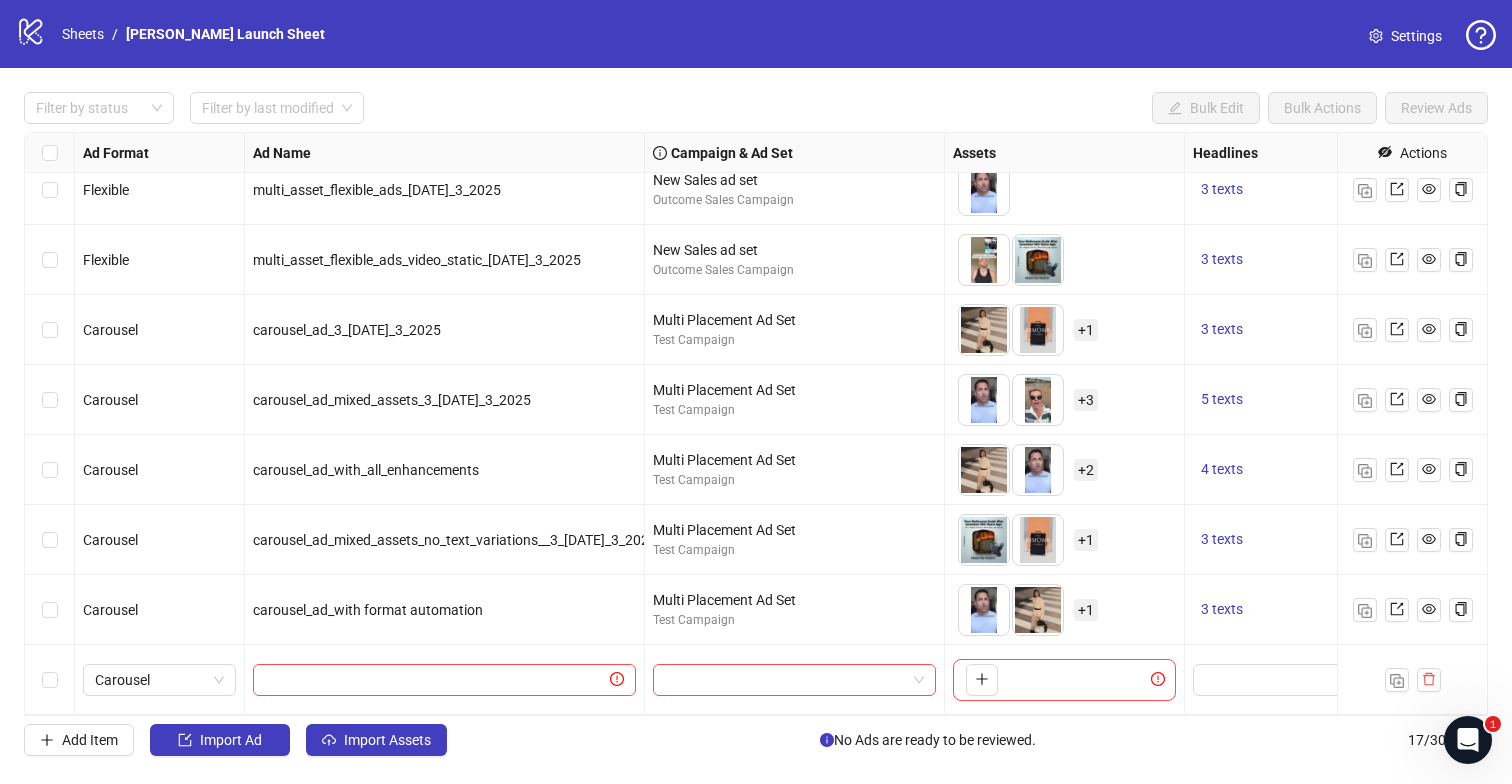 scroll, scrollTop: 648, scrollLeft: 0, axis: vertical 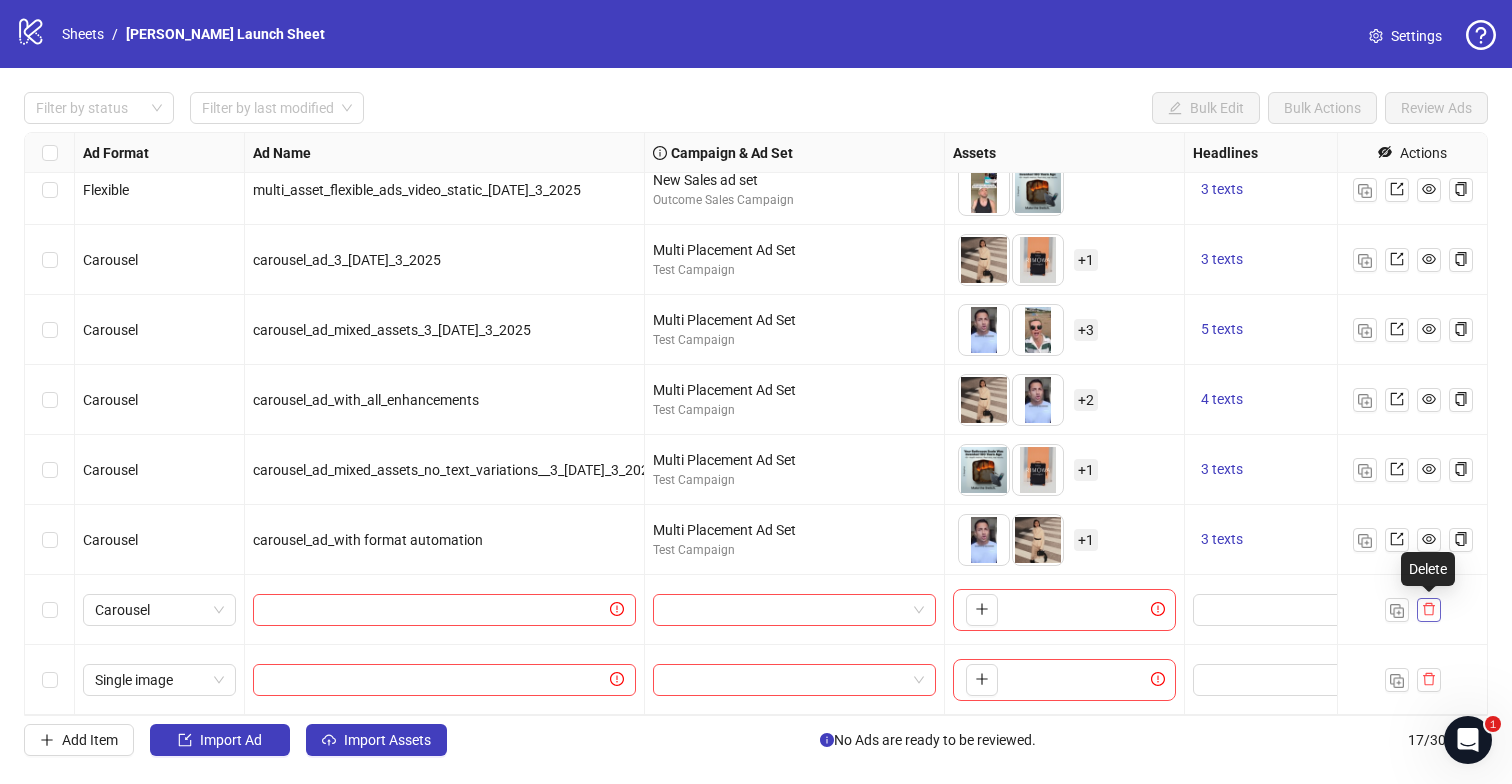 click 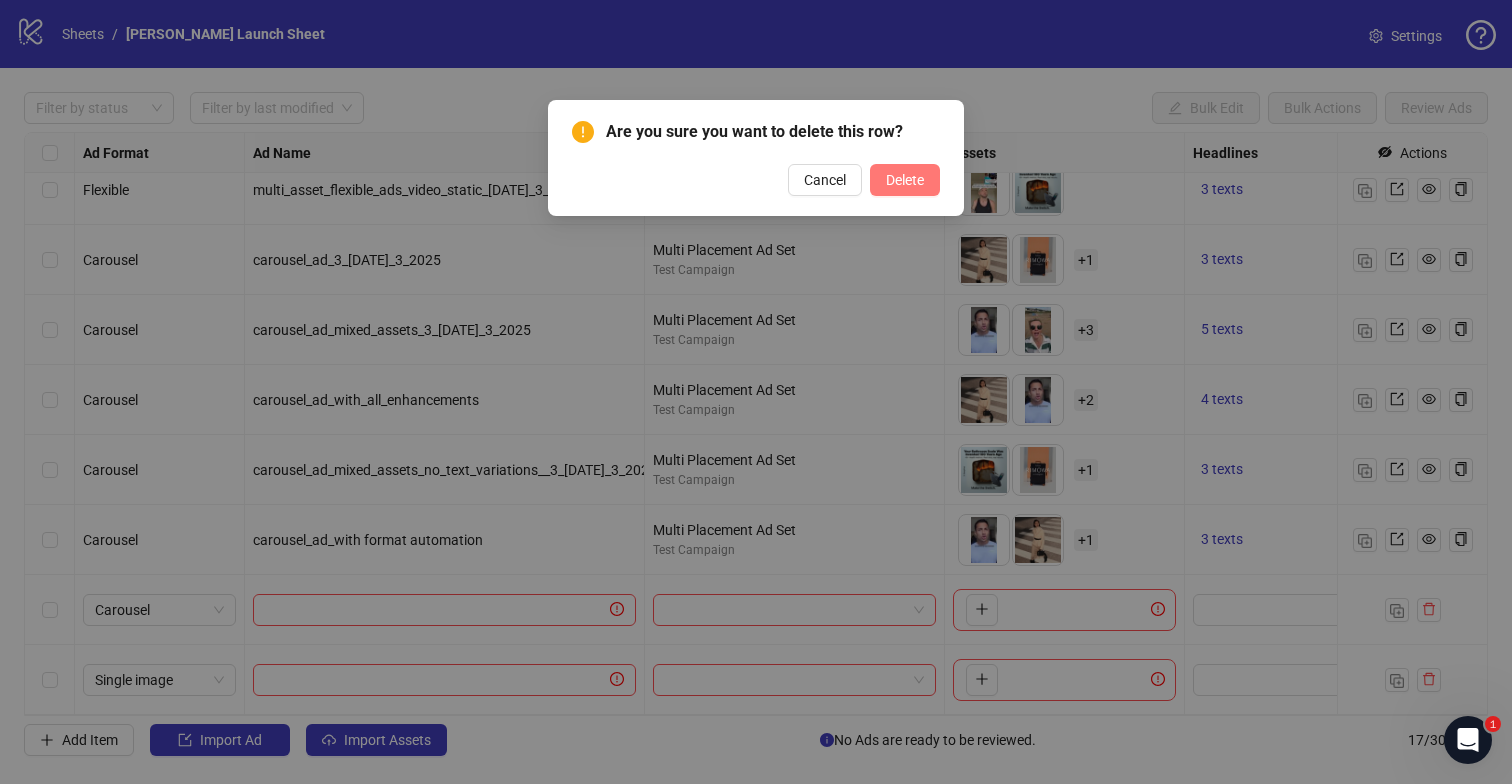 click on "Delete" at bounding box center [905, 180] 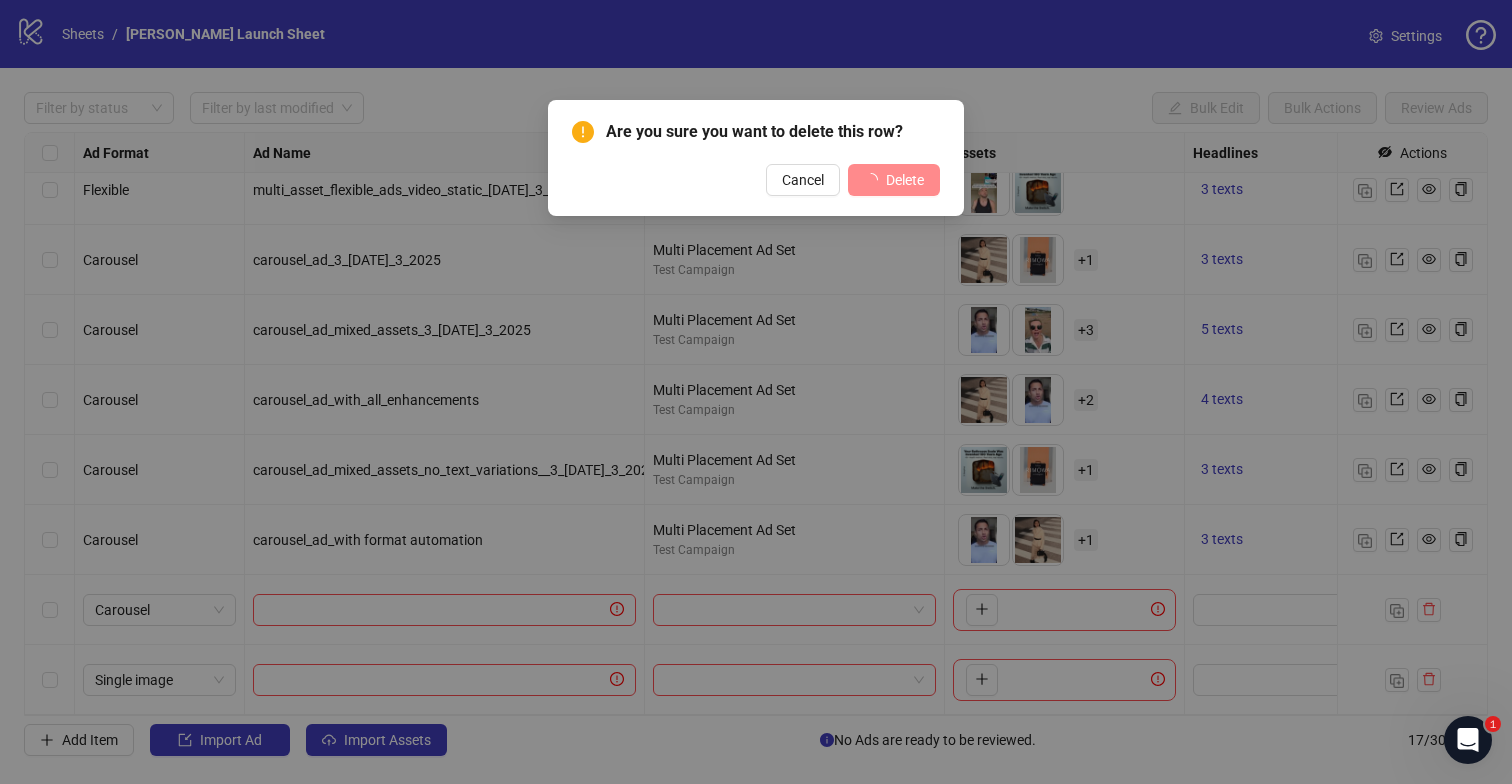 scroll, scrollTop: 578, scrollLeft: 0, axis: vertical 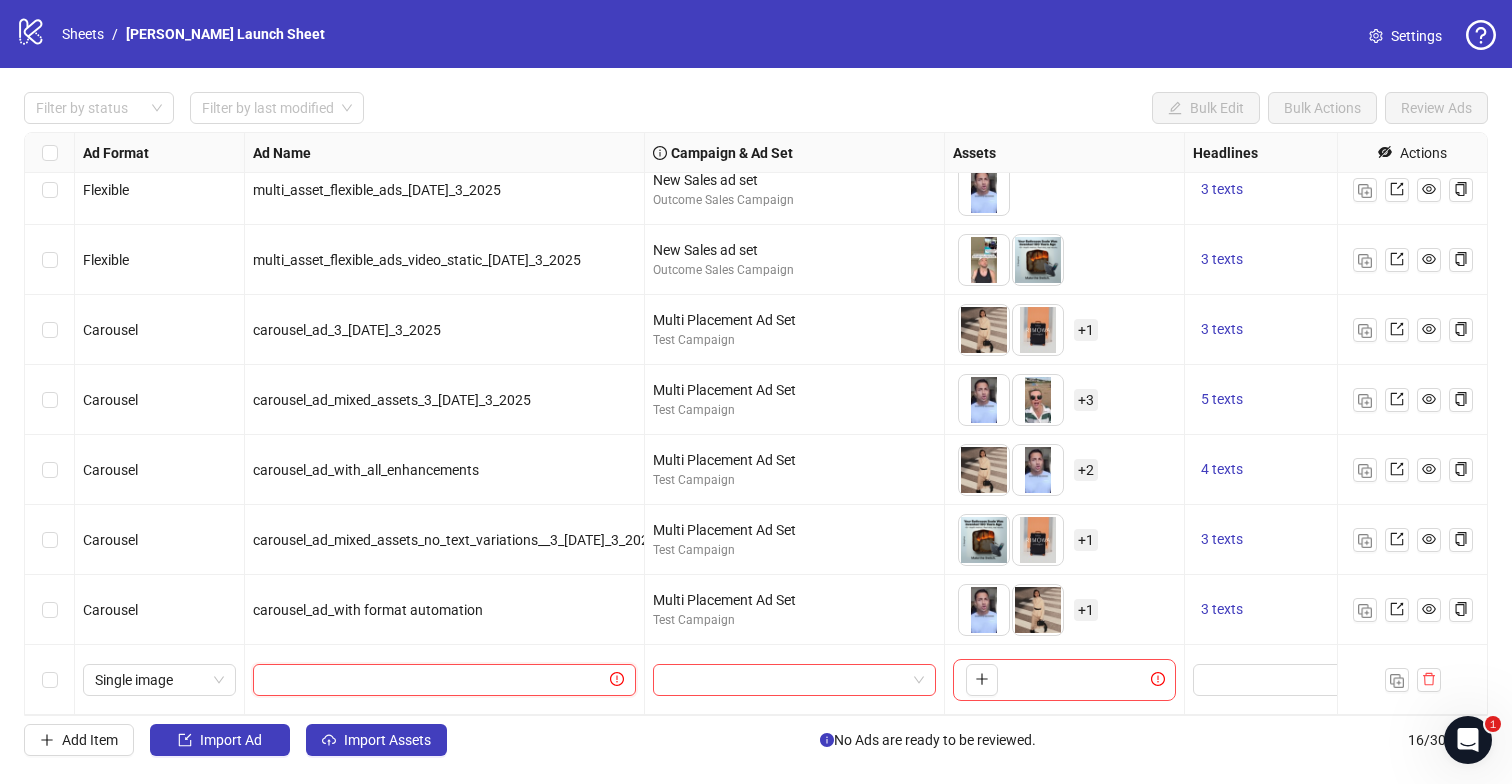 click at bounding box center [435, 680] 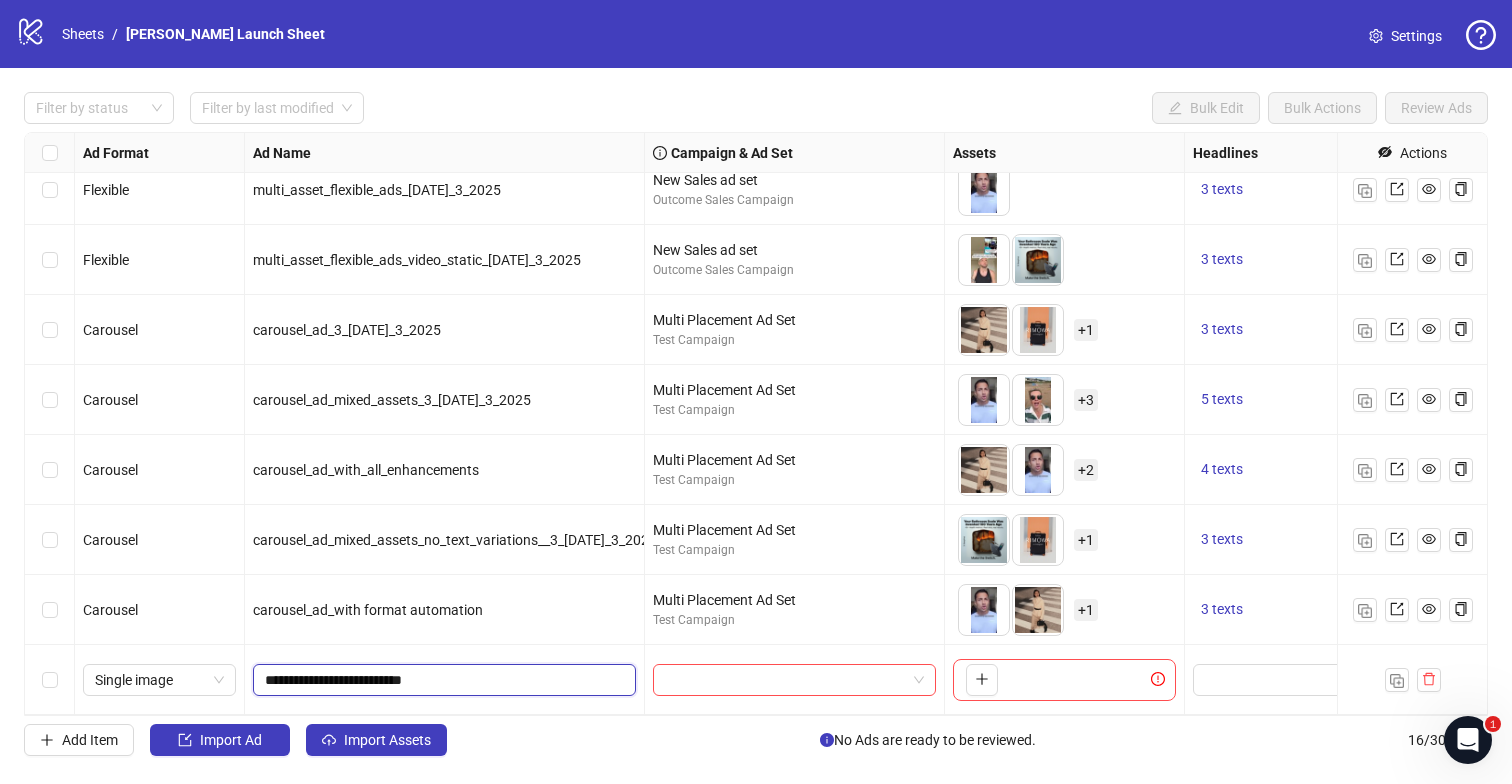 type on "**********" 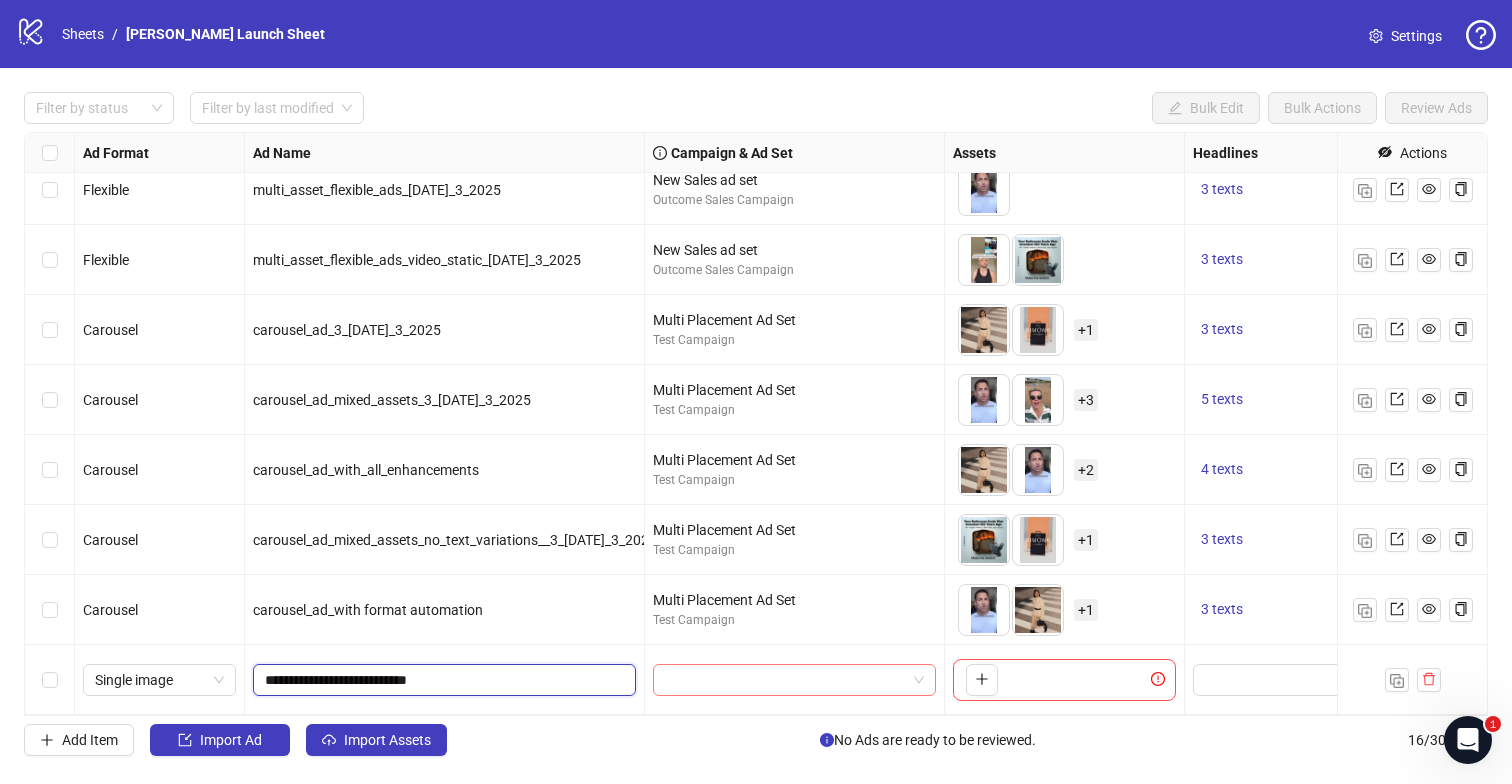 click at bounding box center (794, 680) 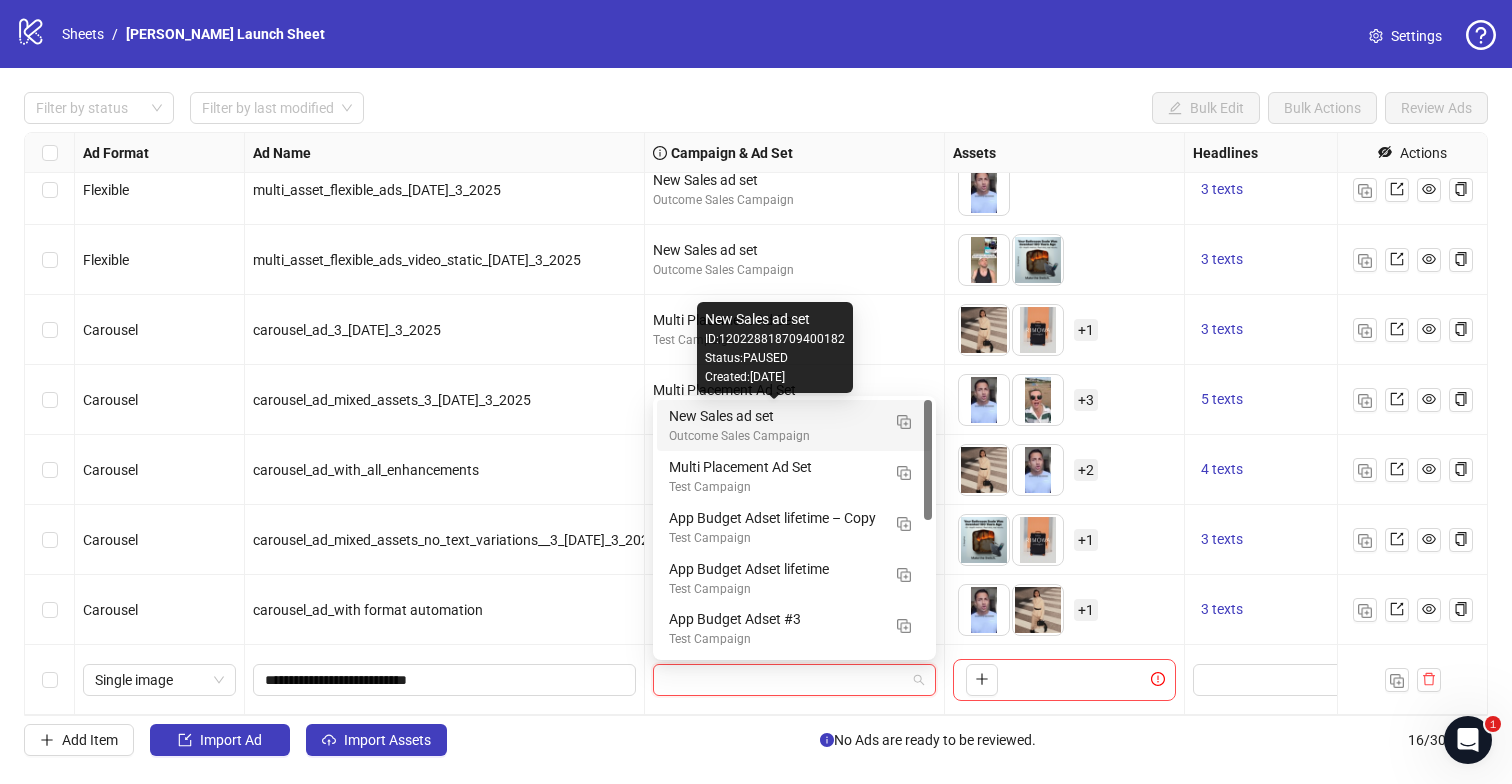 click on "New Sales ad set" at bounding box center [774, 416] 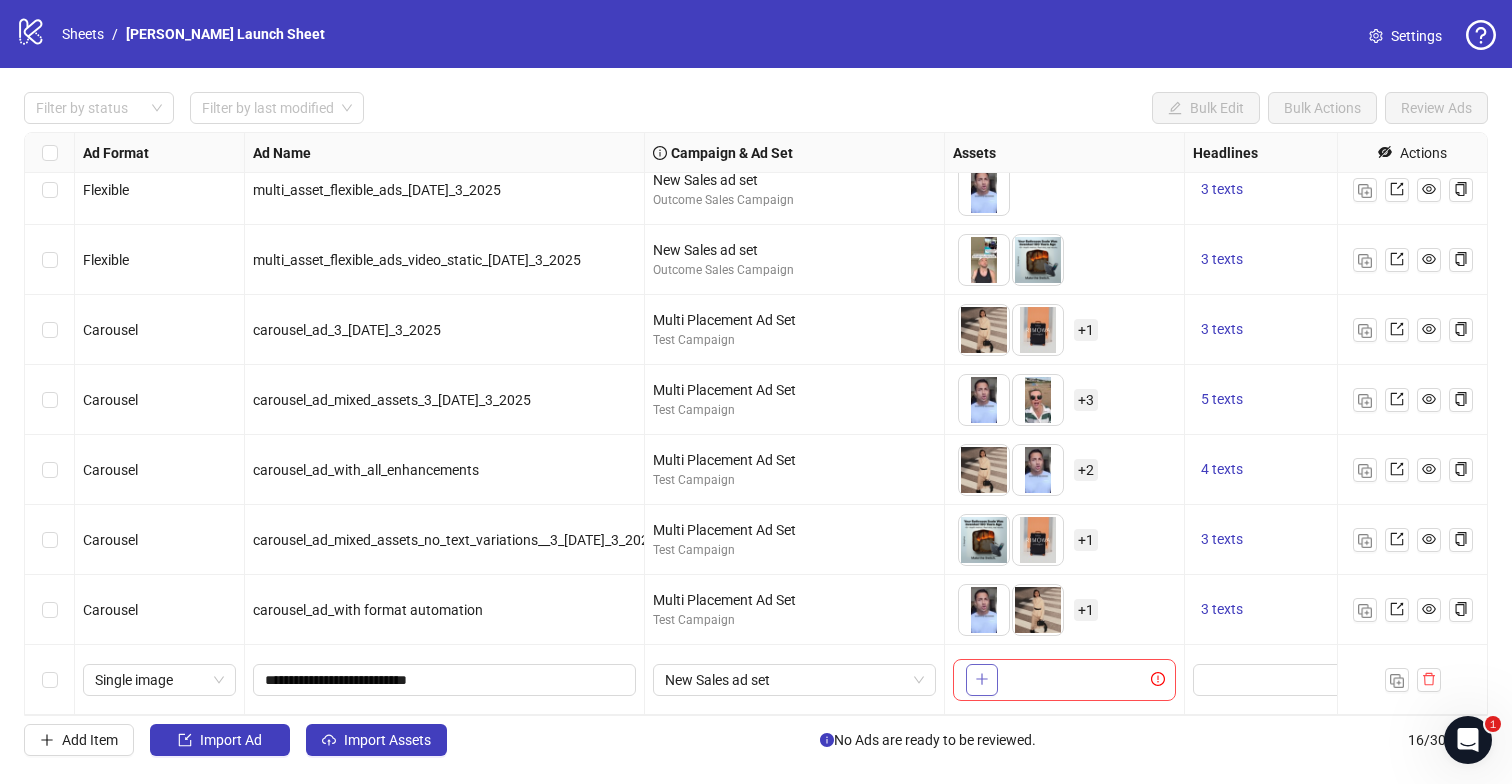 click at bounding box center [982, 680] 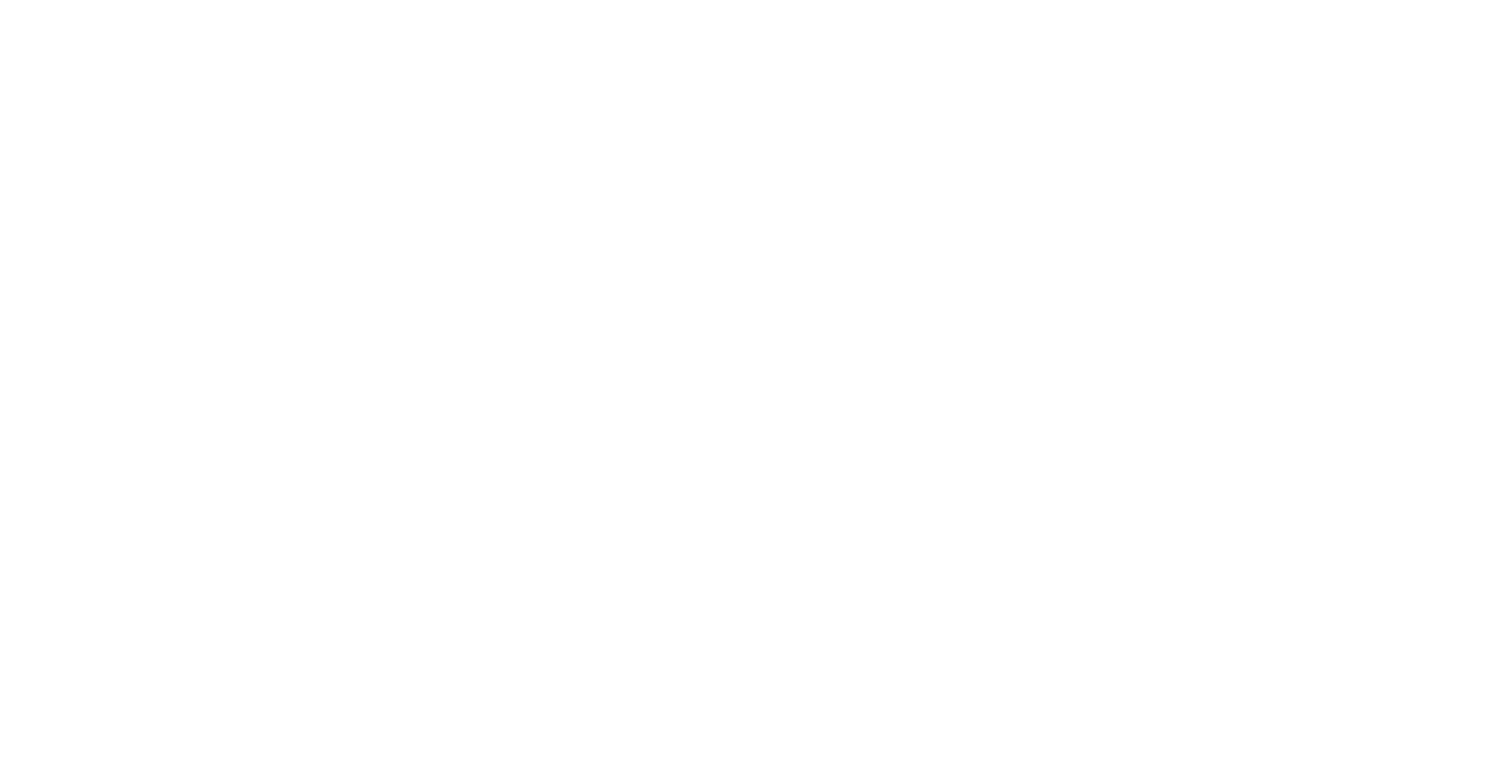 scroll, scrollTop: 0, scrollLeft: 0, axis: both 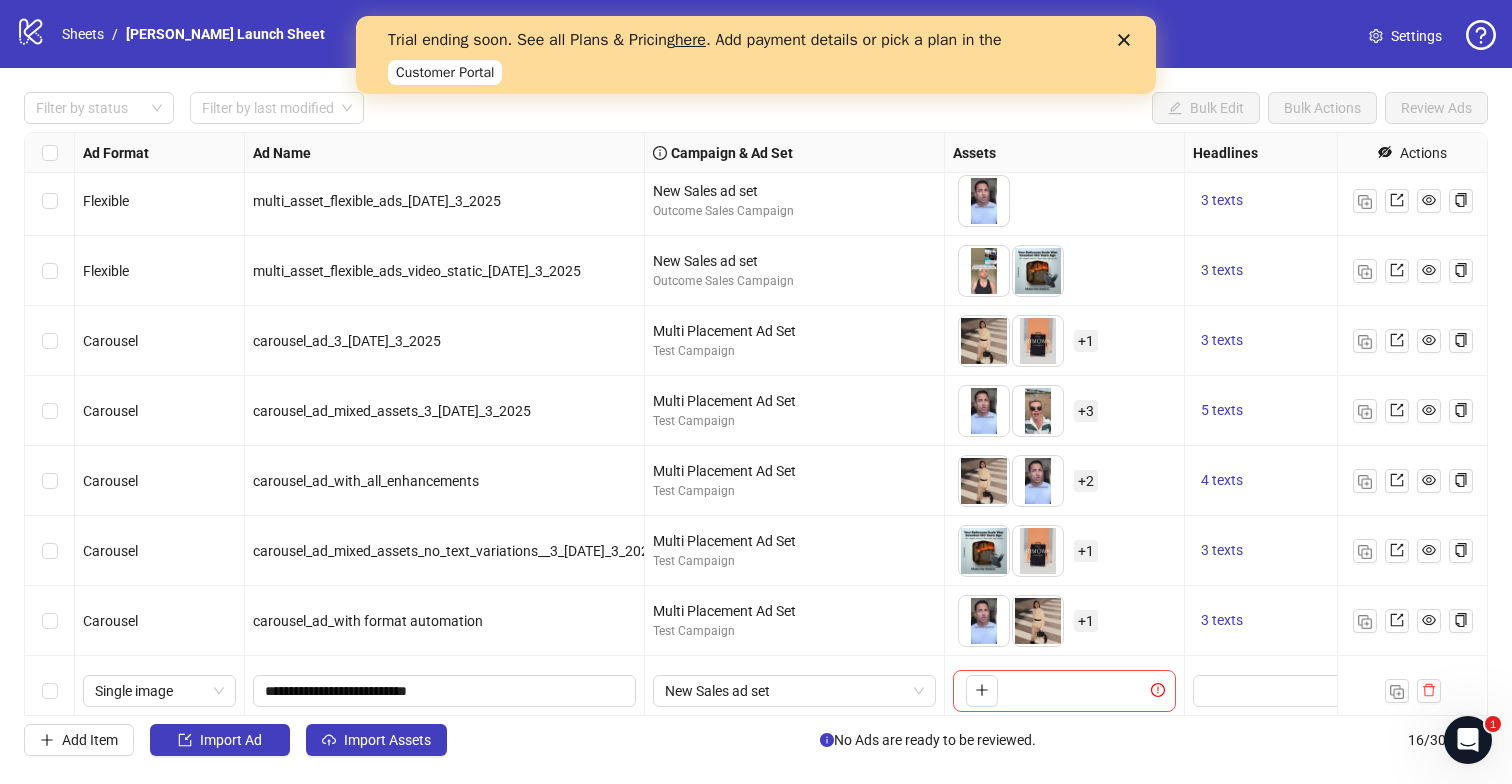 click 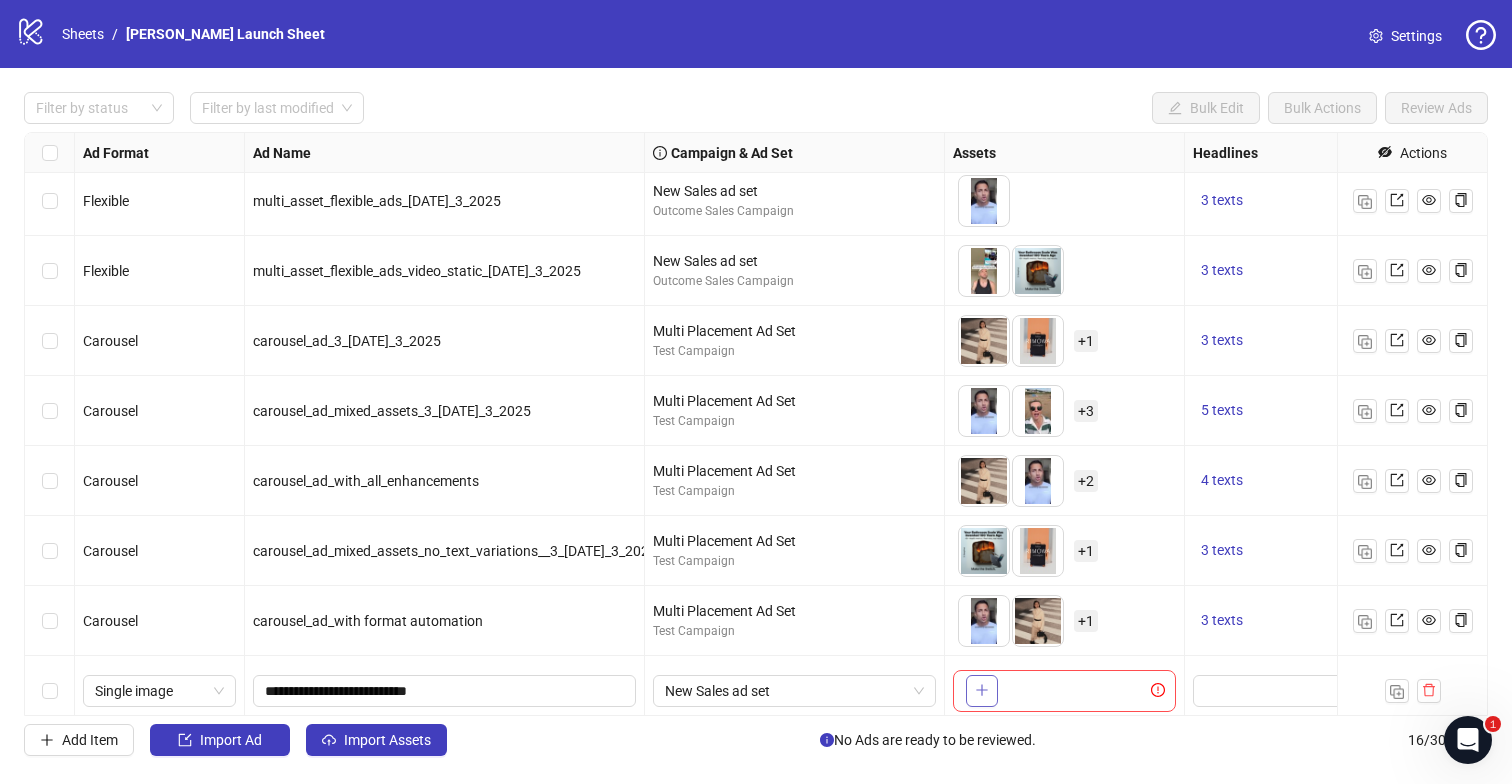 click 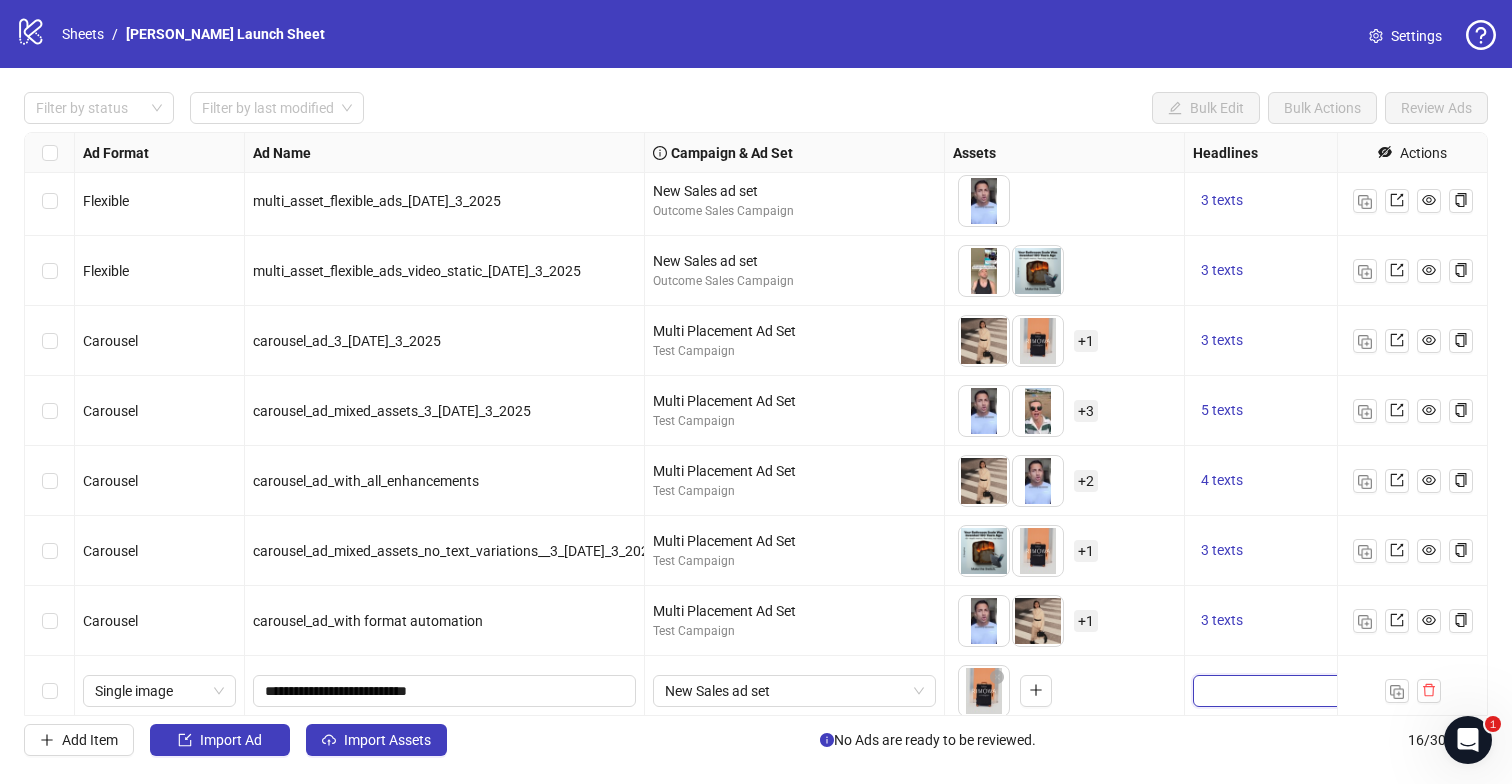 click at bounding box center (1332, 691) 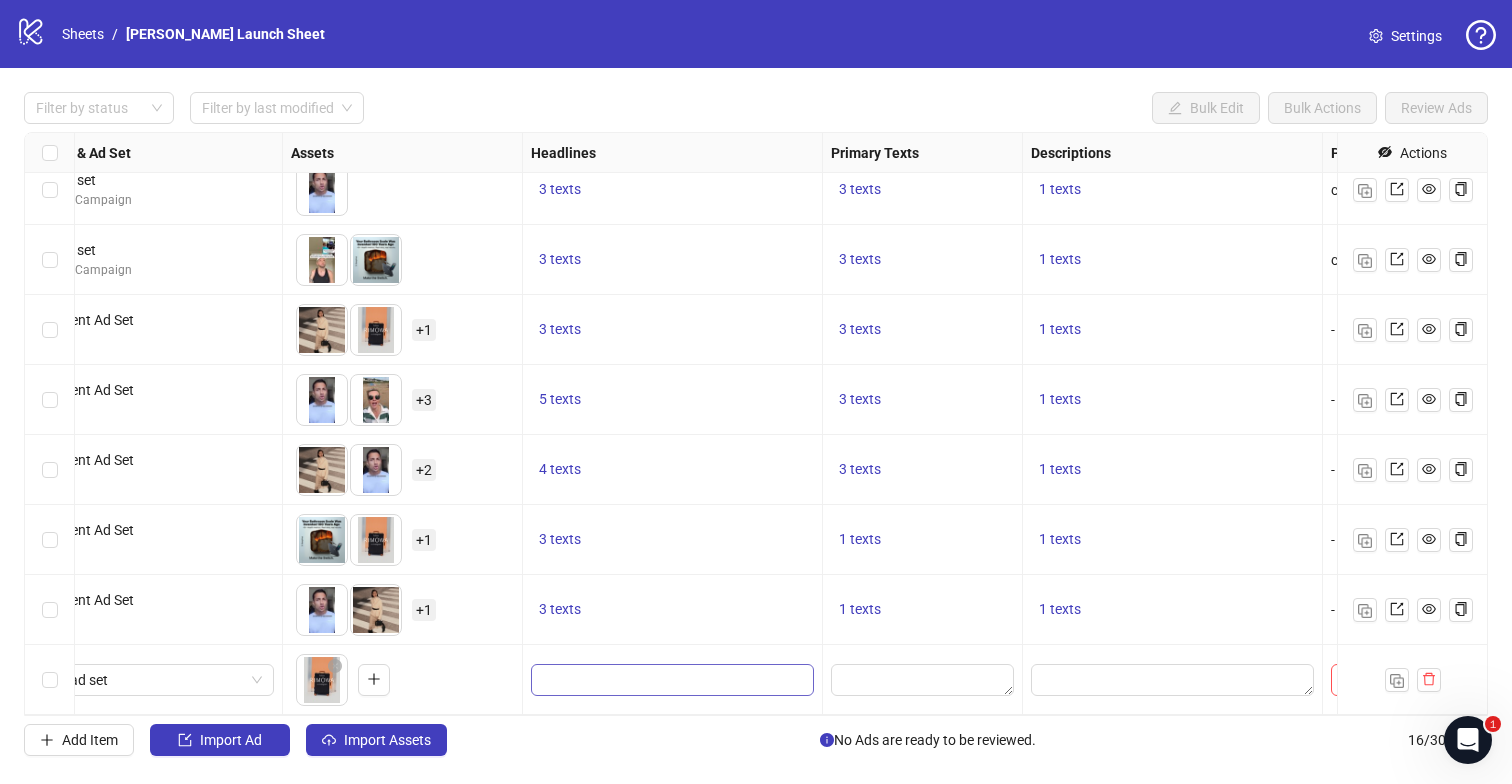 scroll, scrollTop: 578, scrollLeft: 551, axis: both 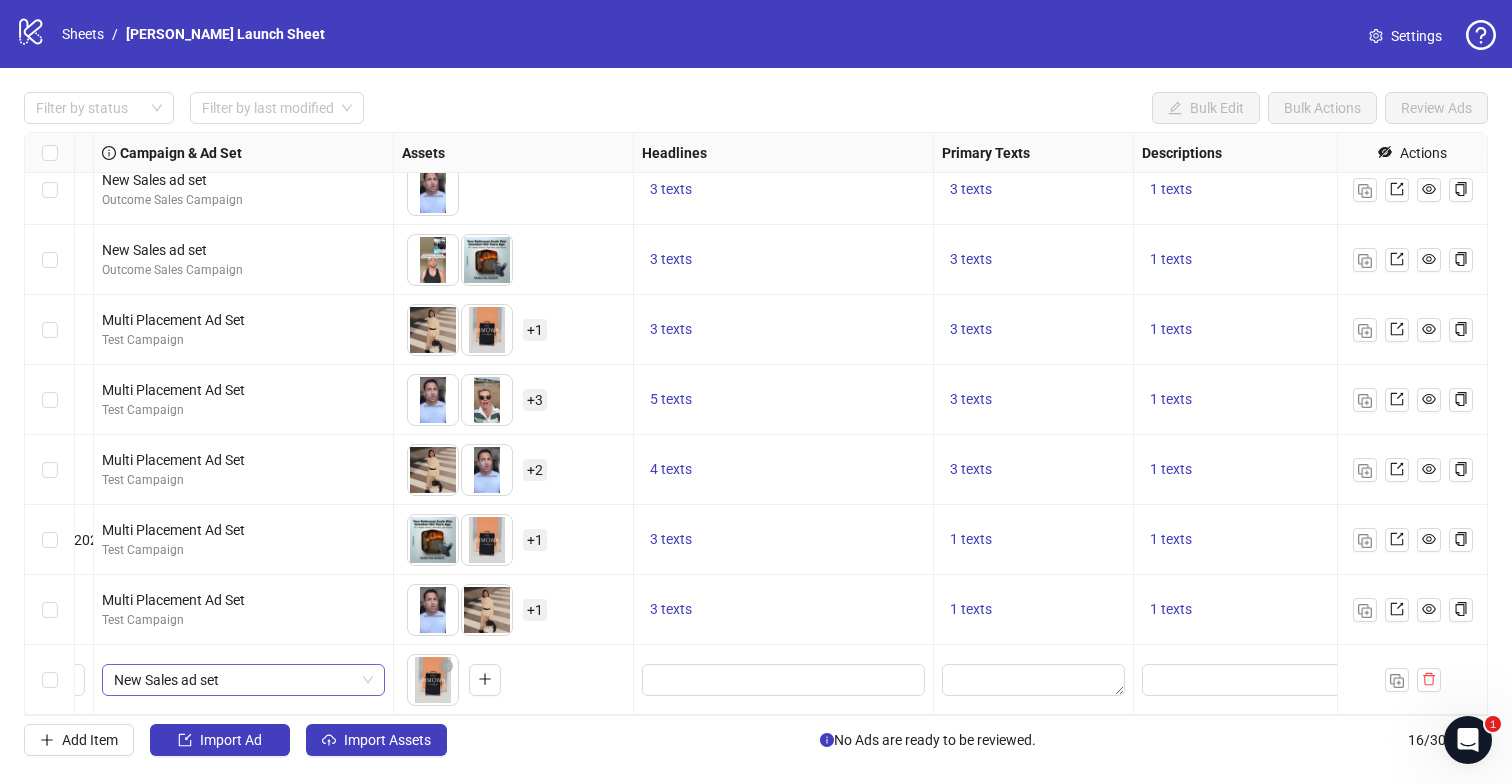 click on "New Sales ad set" at bounding box center (243, 680) 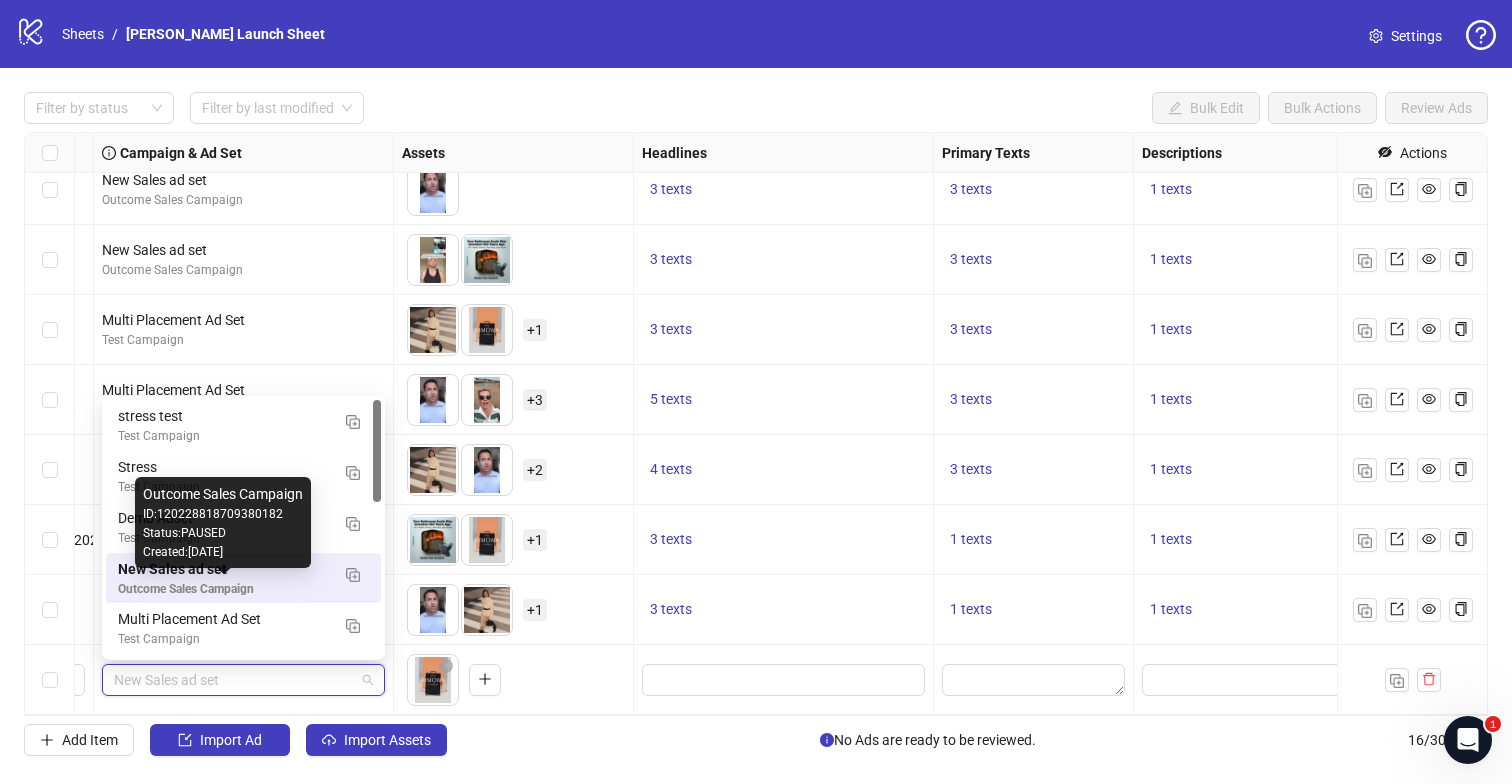 click on "Multi Placement Ad Set" at bounding box center [223, 619] 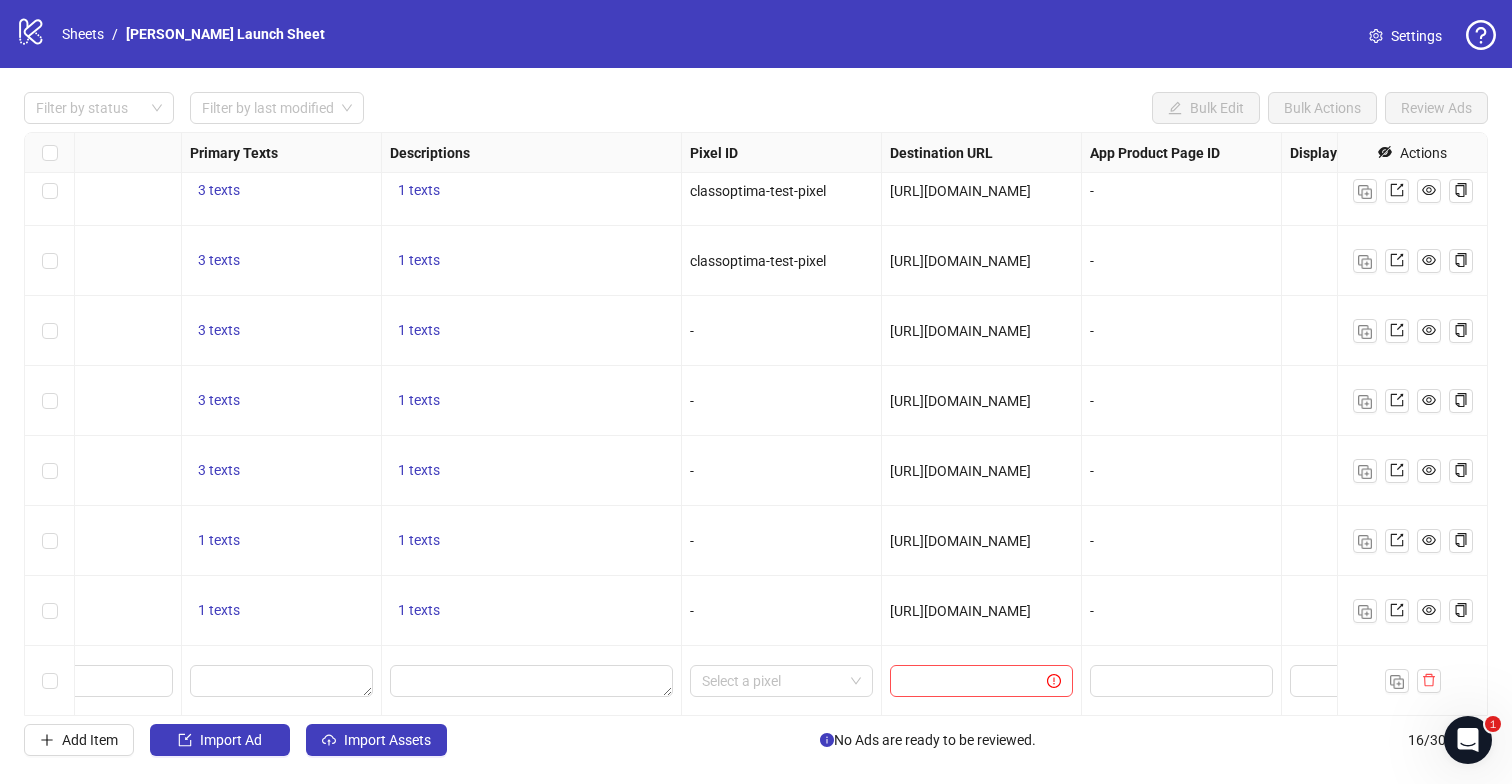scroll, scrollTop: 577, scrollLeft: 1333, axis: both 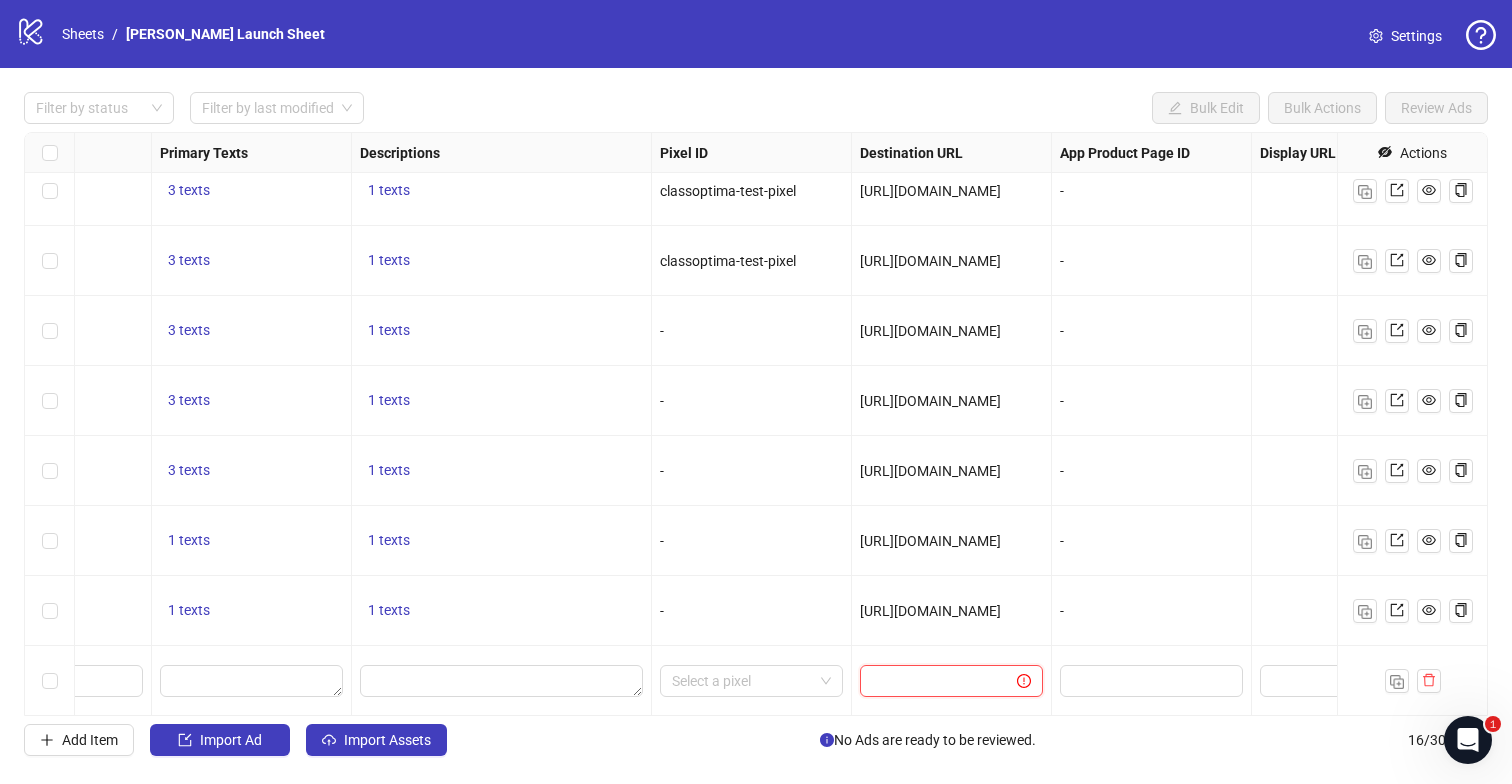 click at bounding box center [930, 681] 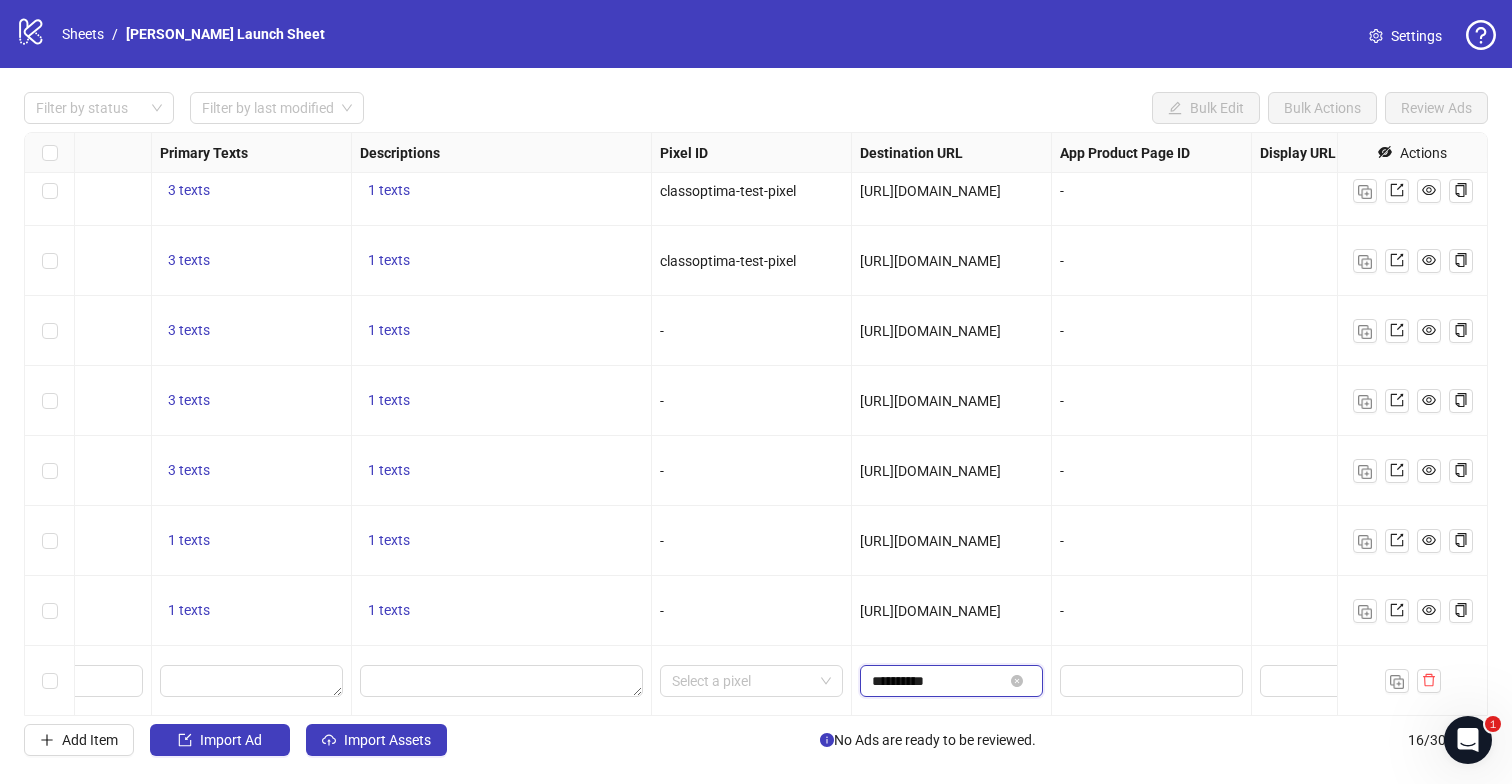 type on "**********" 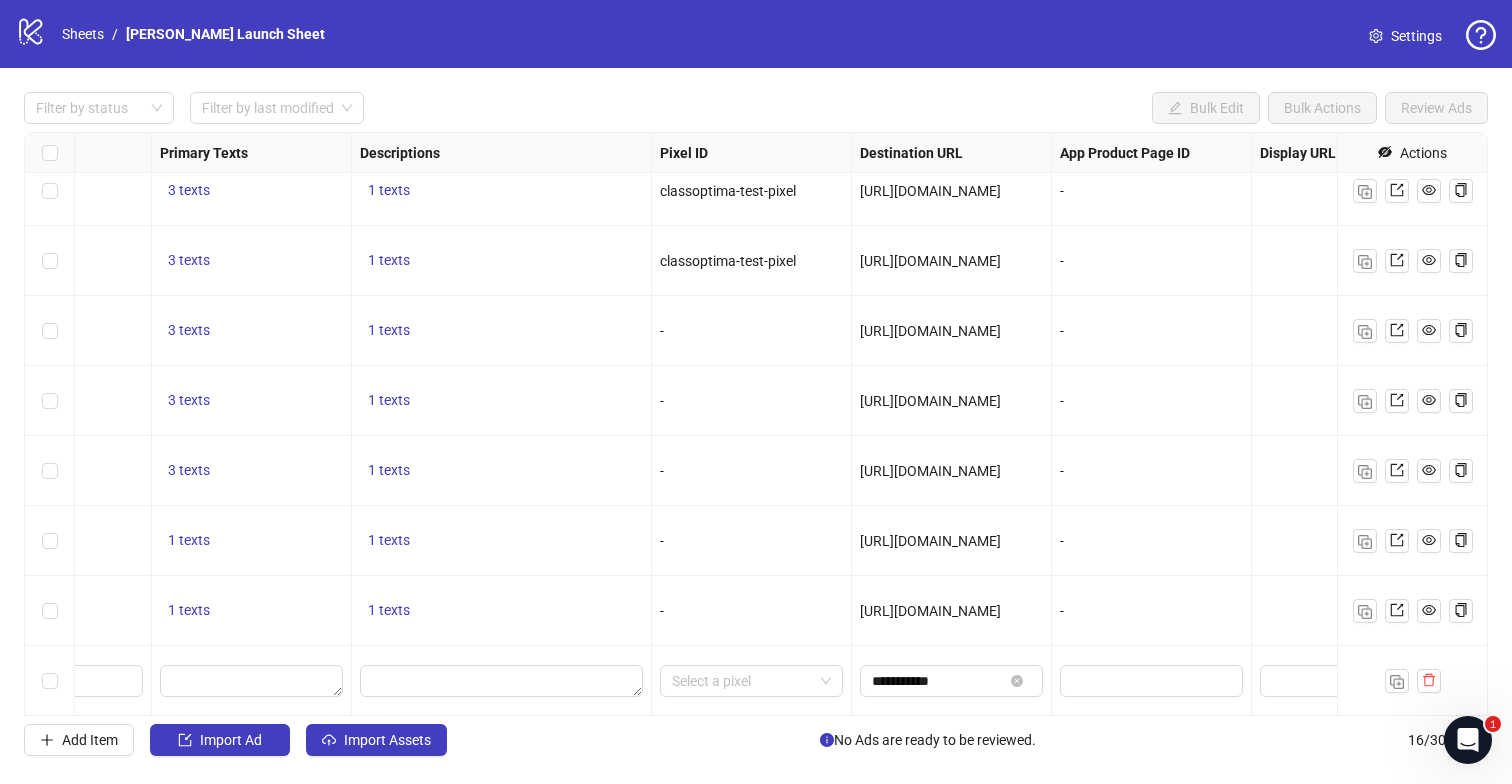 click on "[URL][DOMAIN_NAME]" at bounding box center (930, 611) 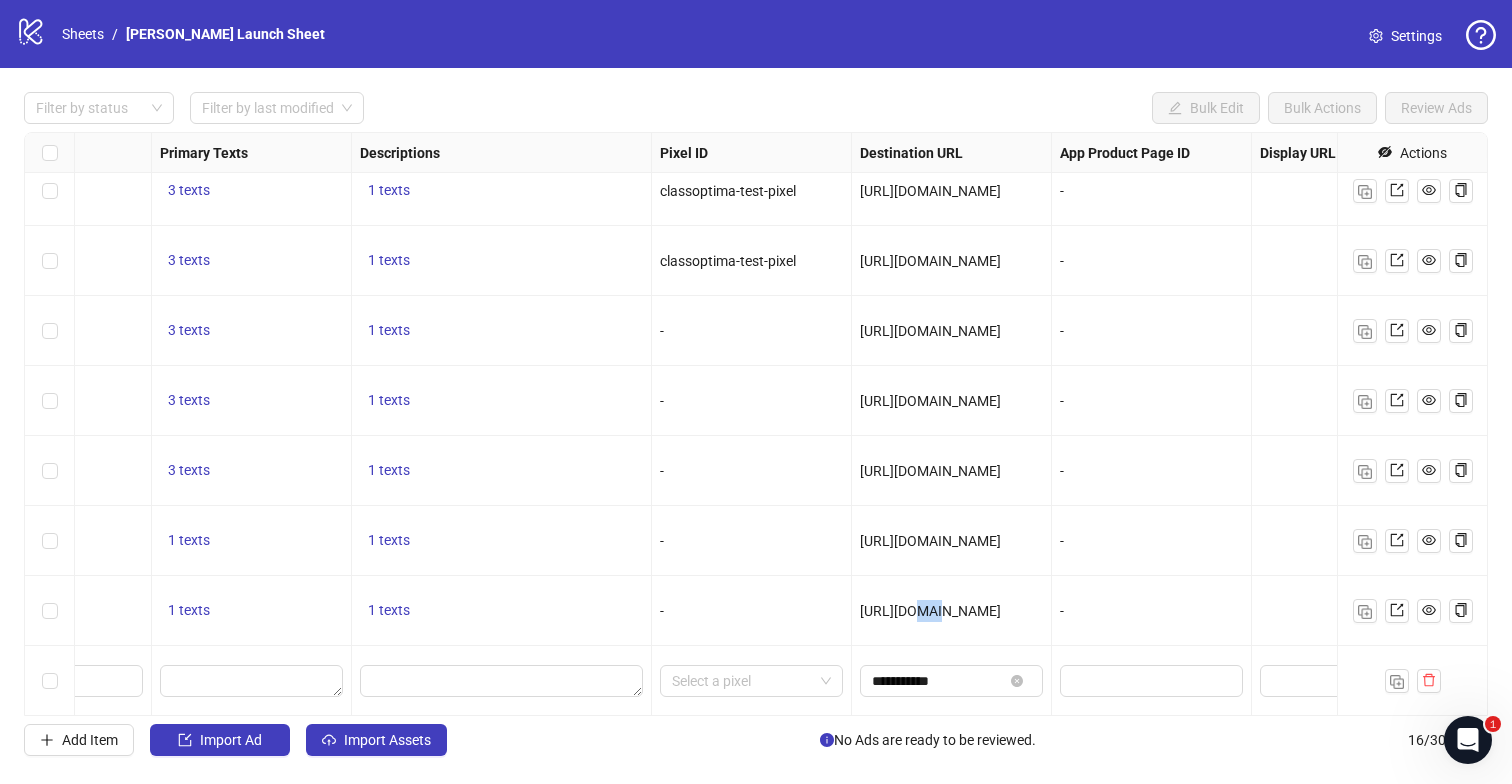 click on "[URL][DOMAIN_NAME]" at bounding box center (930, 611) 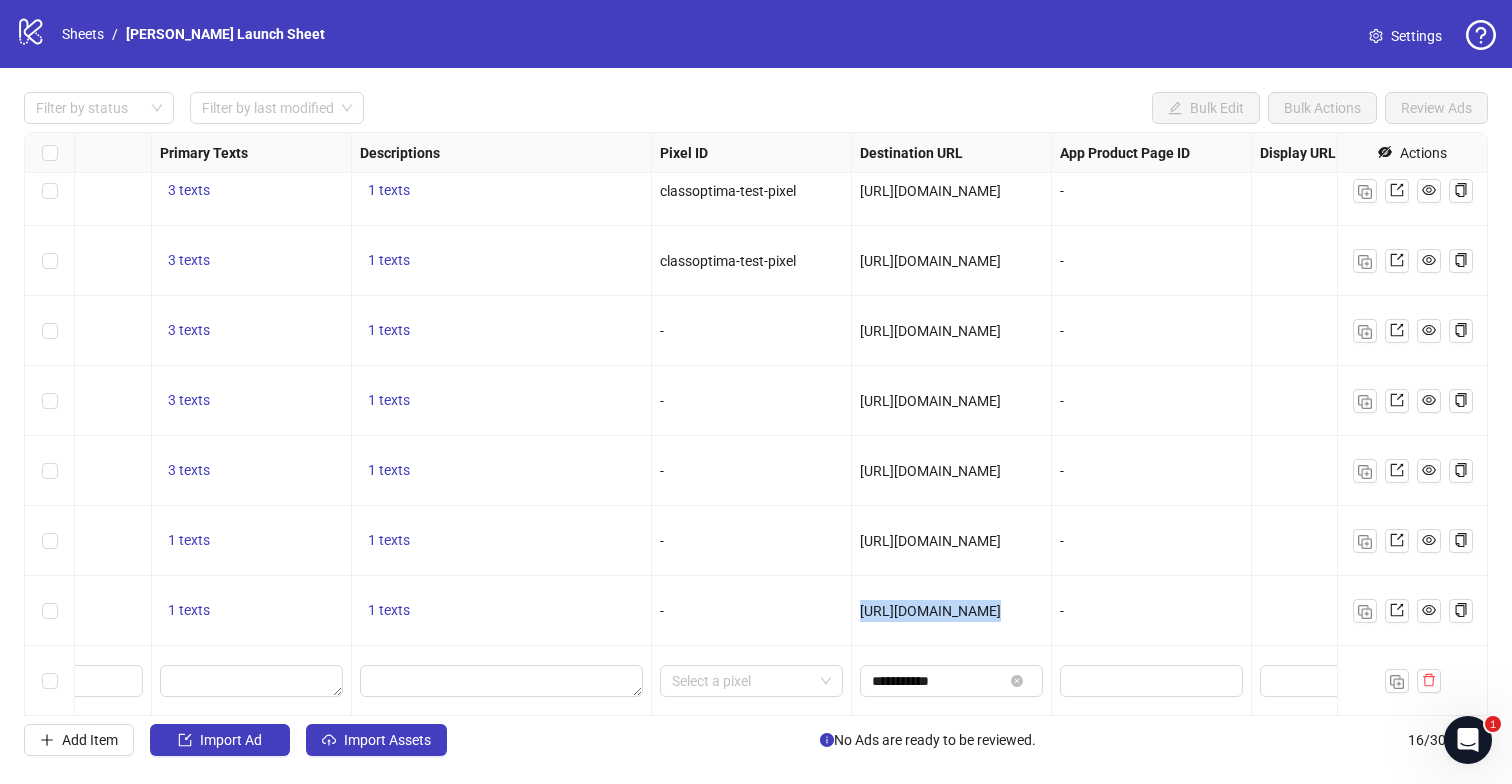 click on "[URL][DOMAIN_NAME]" at bounding box center [930, 611] 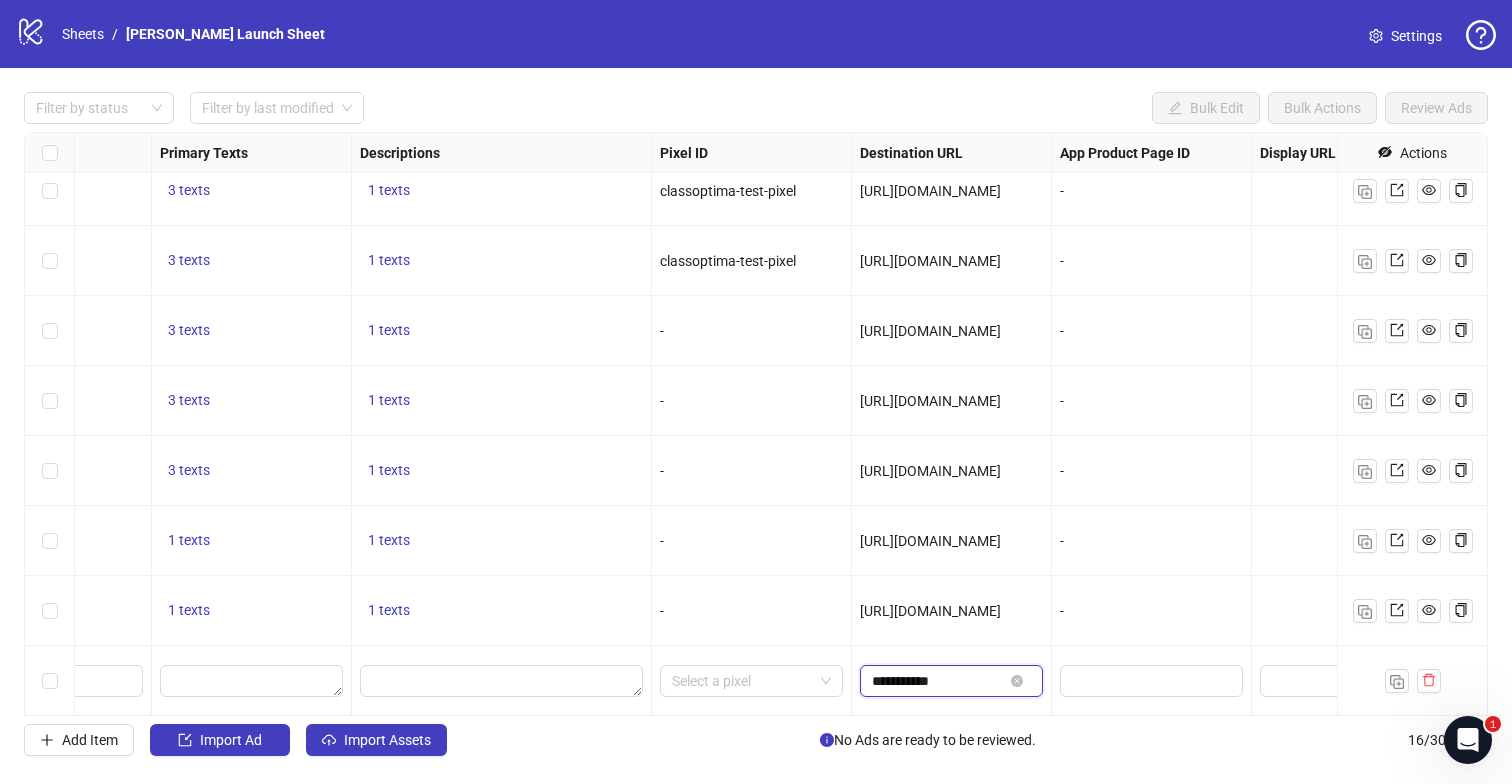 click on "**********" at bounding box center [937, 681] 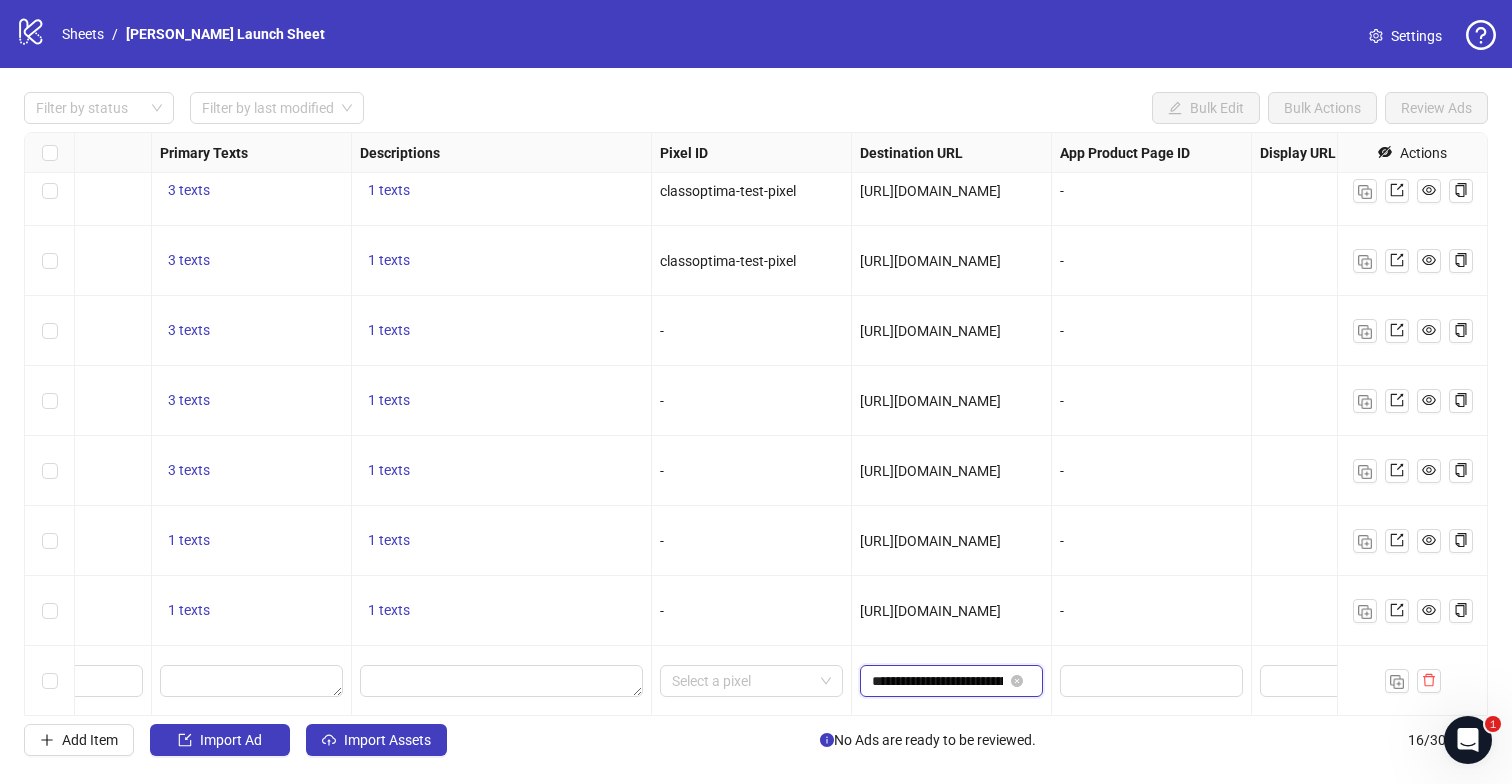 click on "**********" at bounding box center (937, 681) 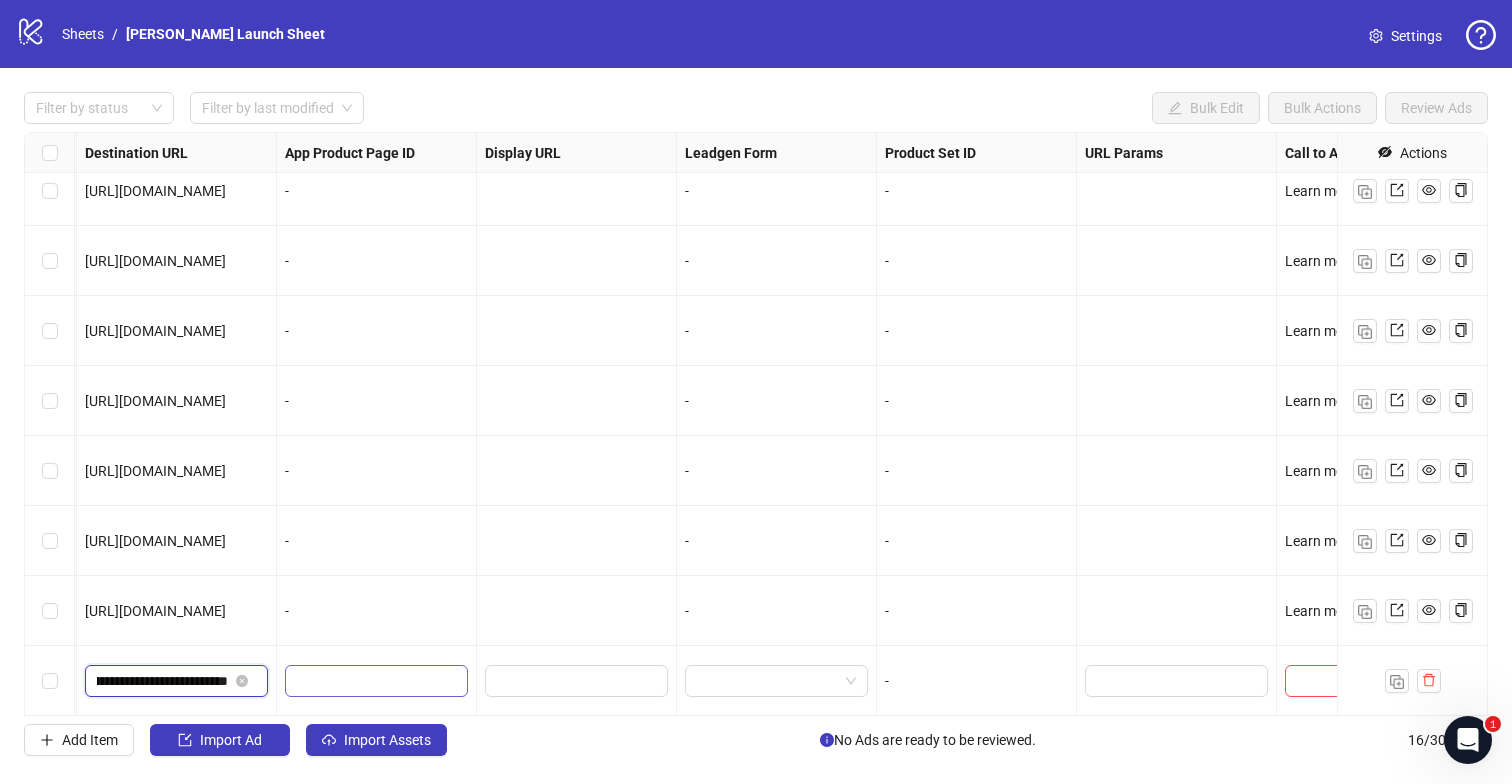 scroll, scrollTop: 577, scrollLeft: 2187, axis: both 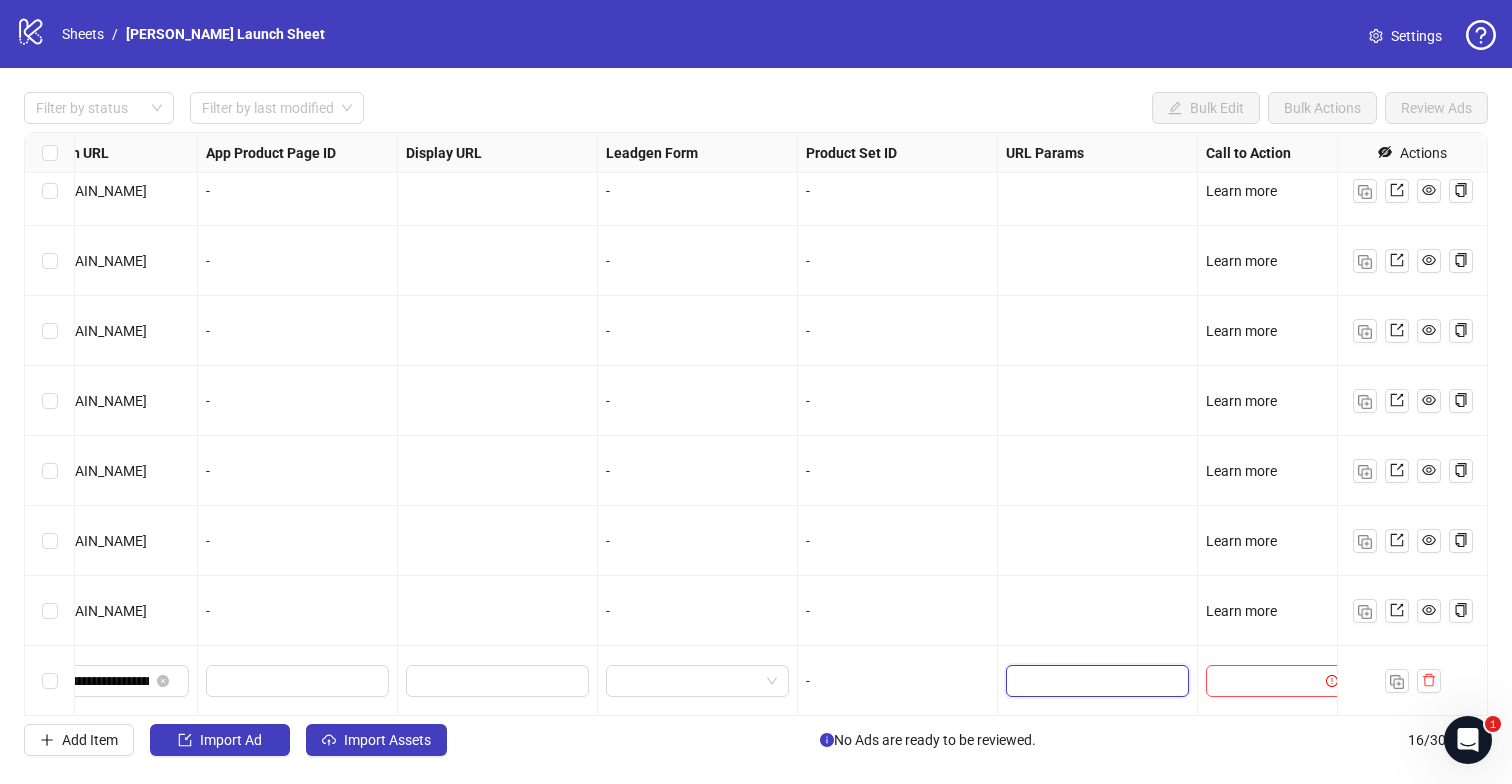 click at bounding box center [1095, 681] 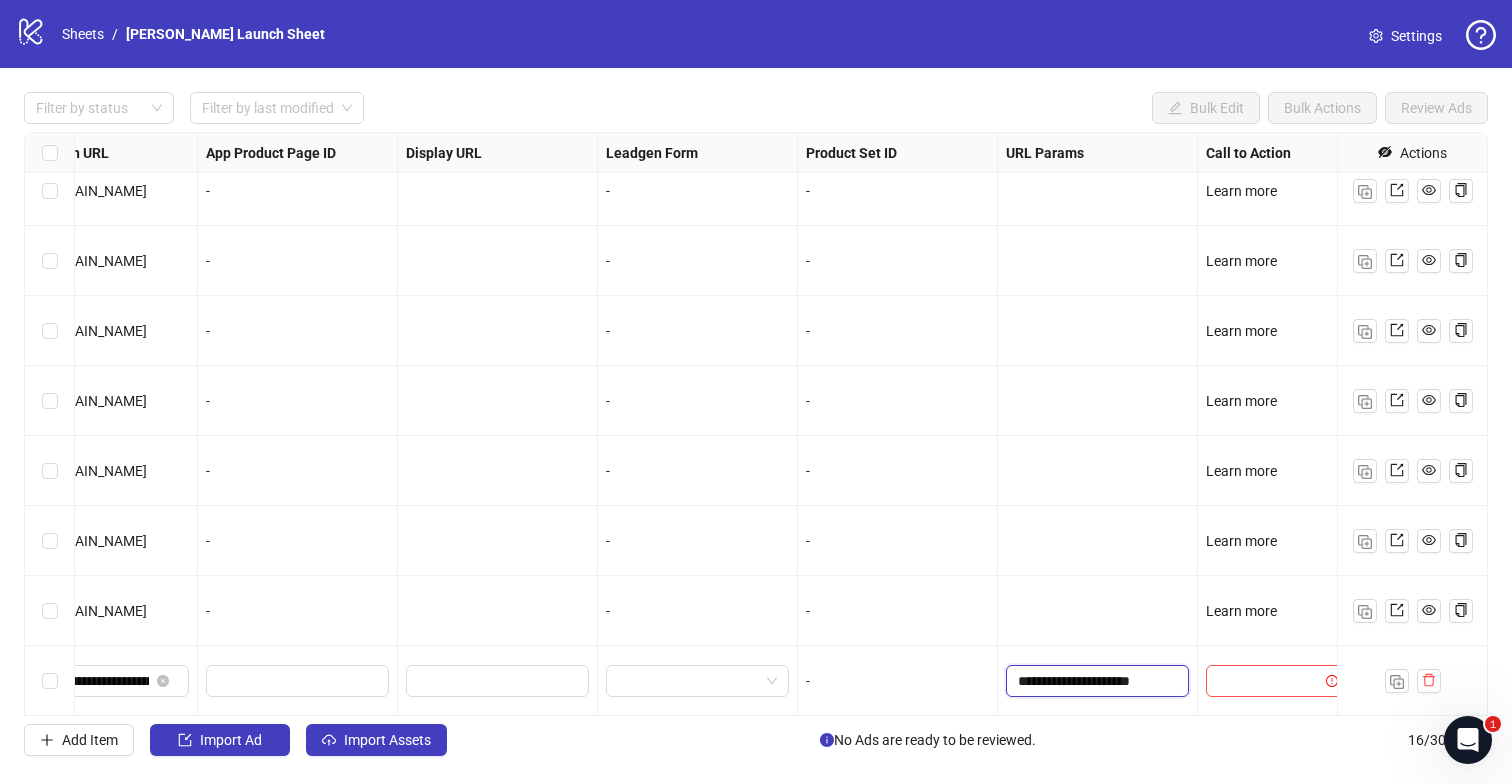 type on "**********" 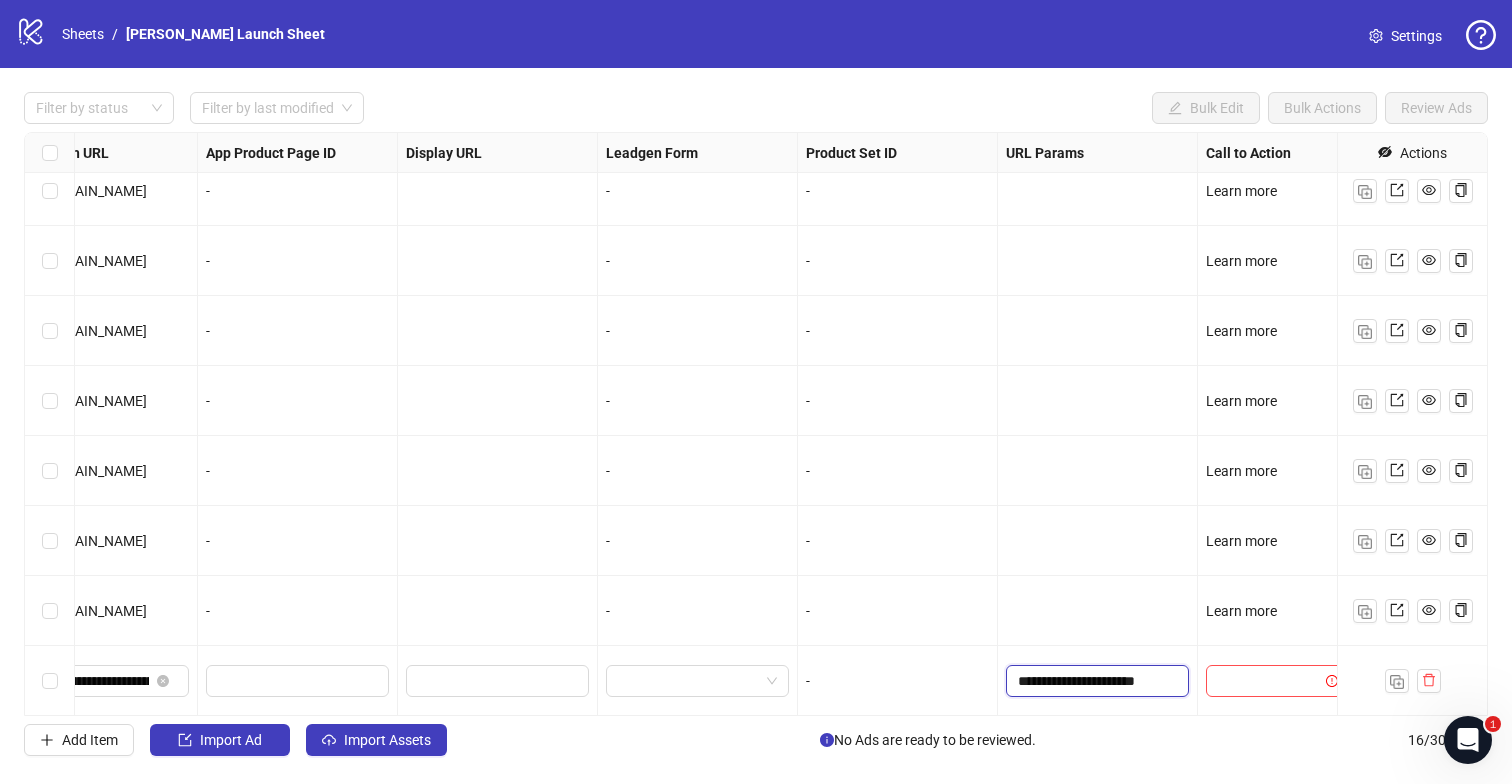 scroll, scrollTop: 0, scrollLeft: 8, axis: horizontal 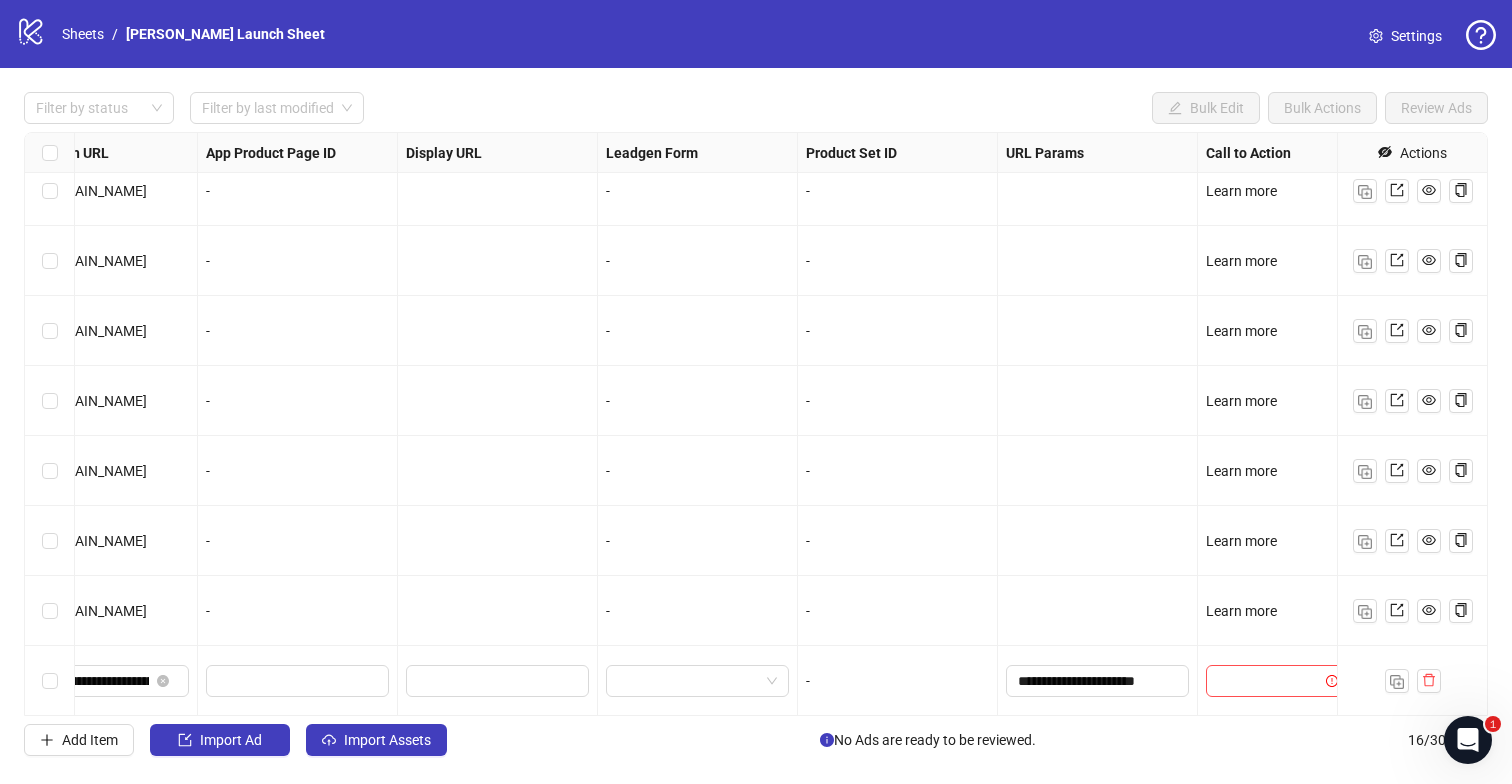click at bounding box center (1278, 681) 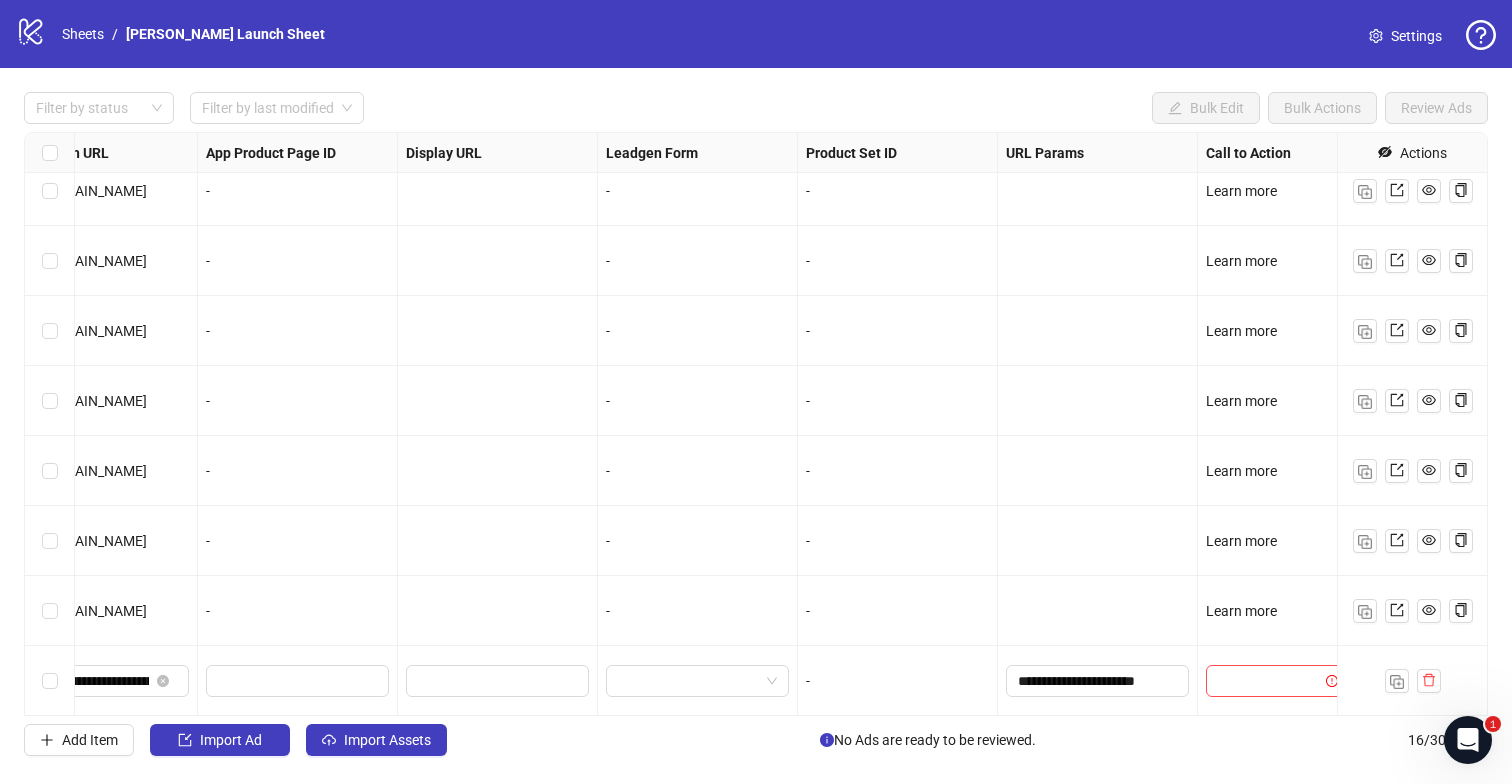 scroll, scrollTop: 577, scrollLeft: 2208, axis: both 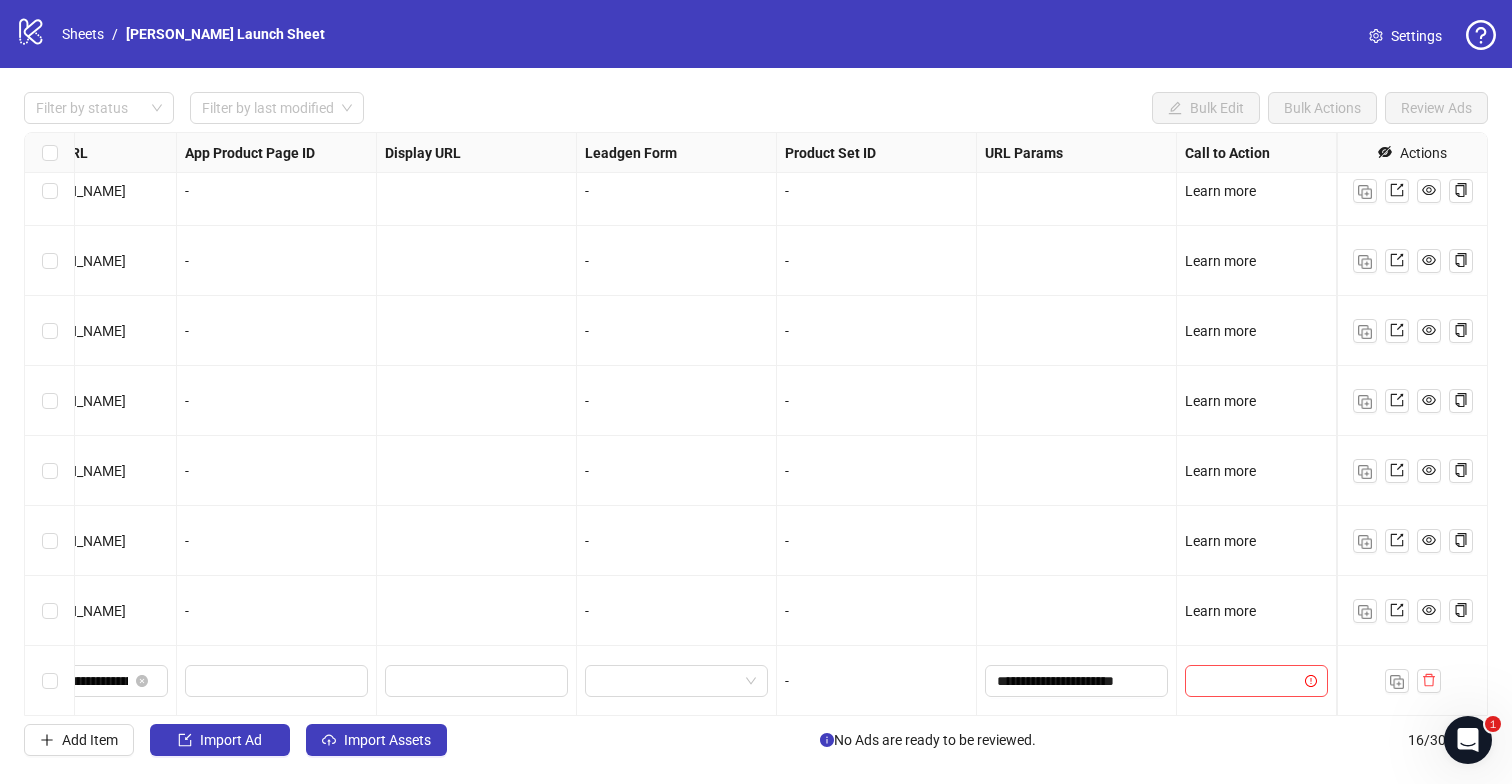 click at bounding box center (1257, 681) 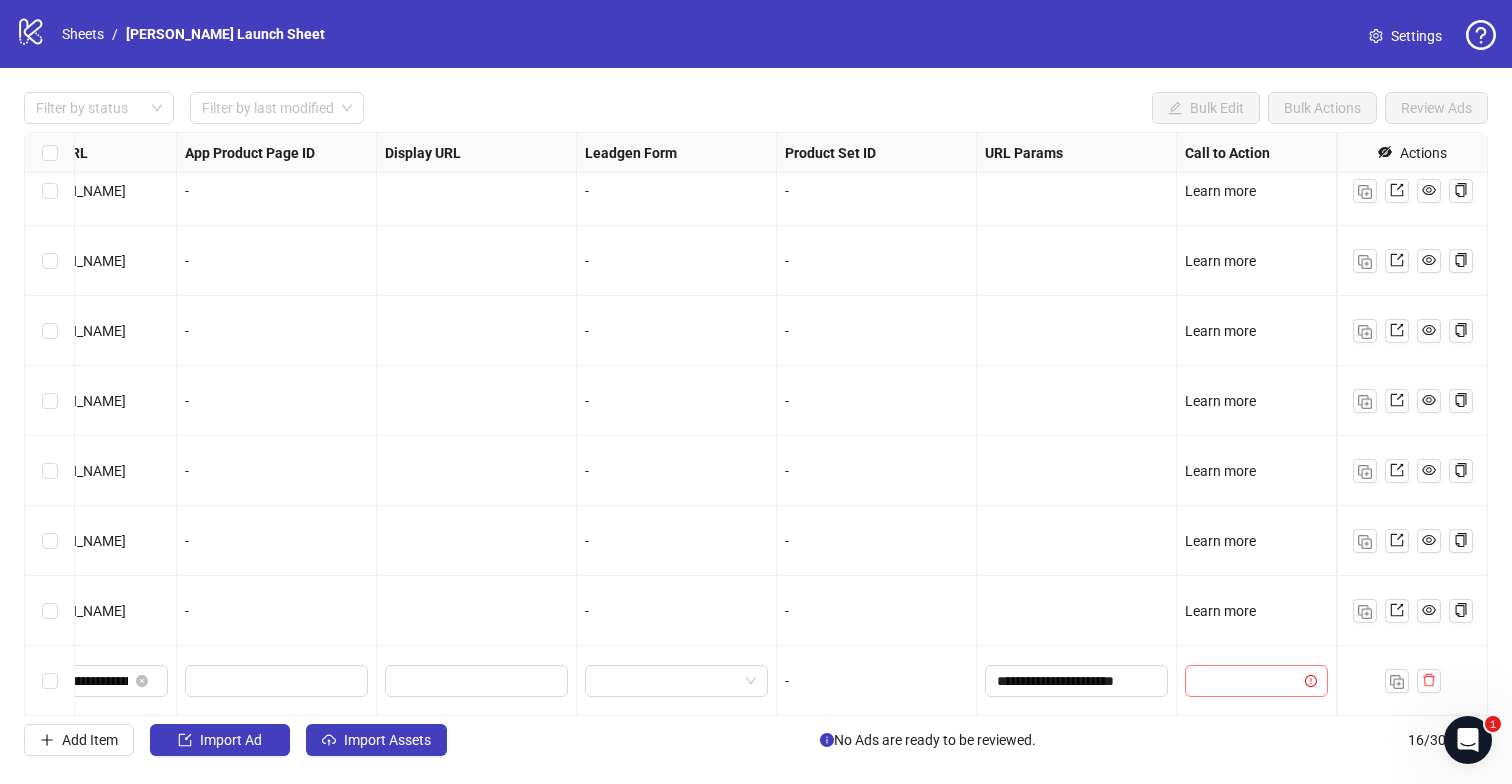 click at bounding box center [1247, 681] 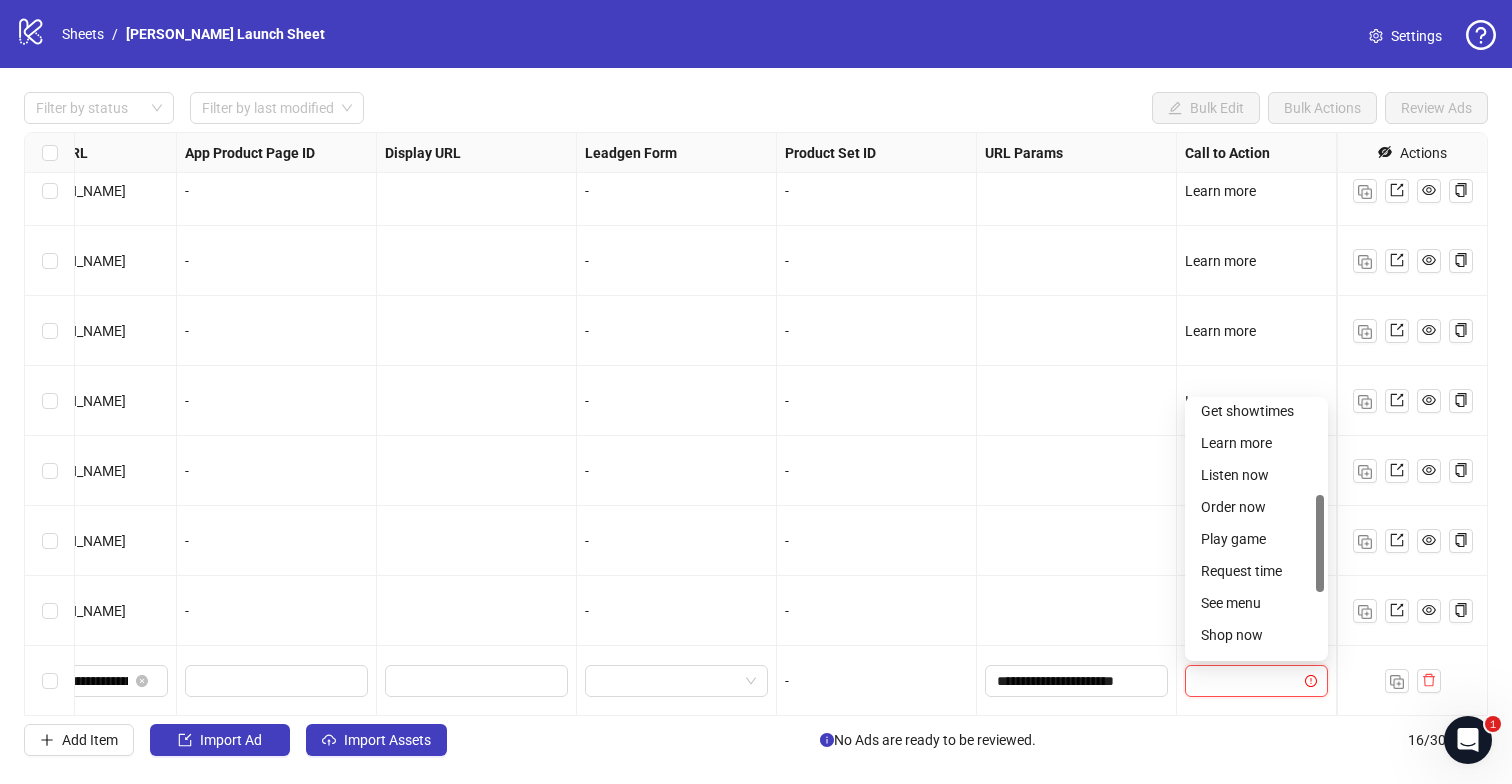 scroll, scrollTop: 247, scrollLeft: 0, axis: vertical 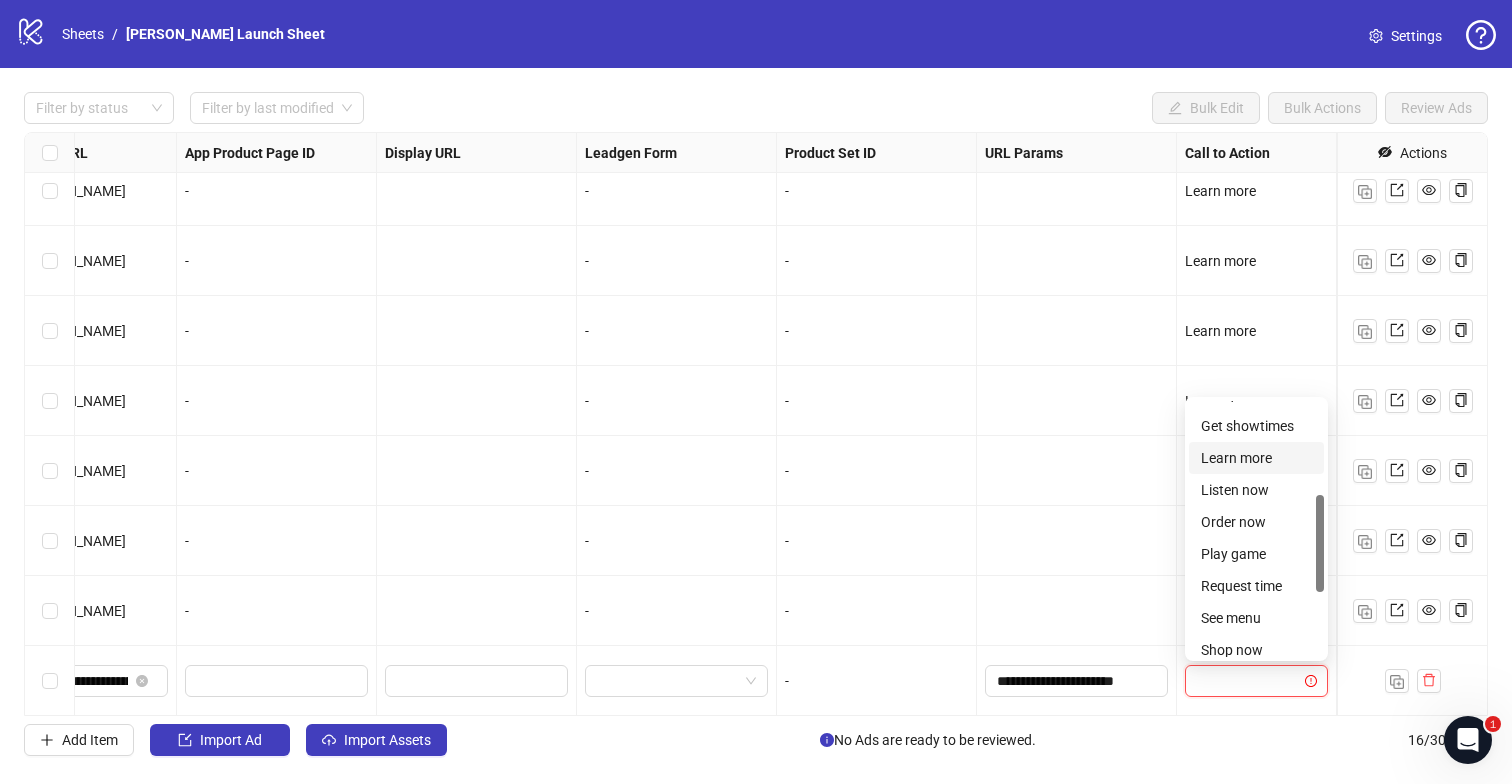 click on "Learn more" at bounding box center (1256, 458) 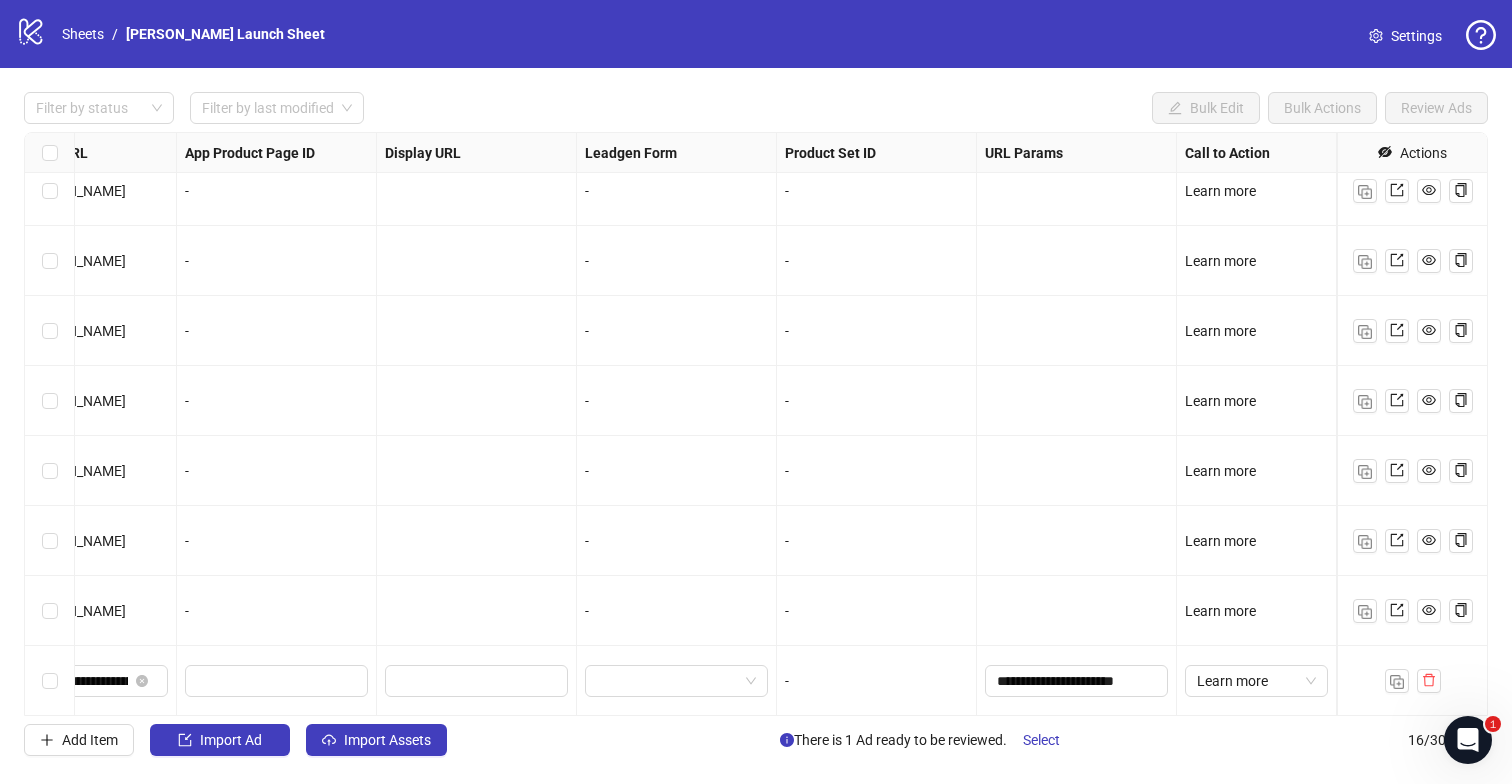 click on "Learn more" at bounding box center (1257, 681) 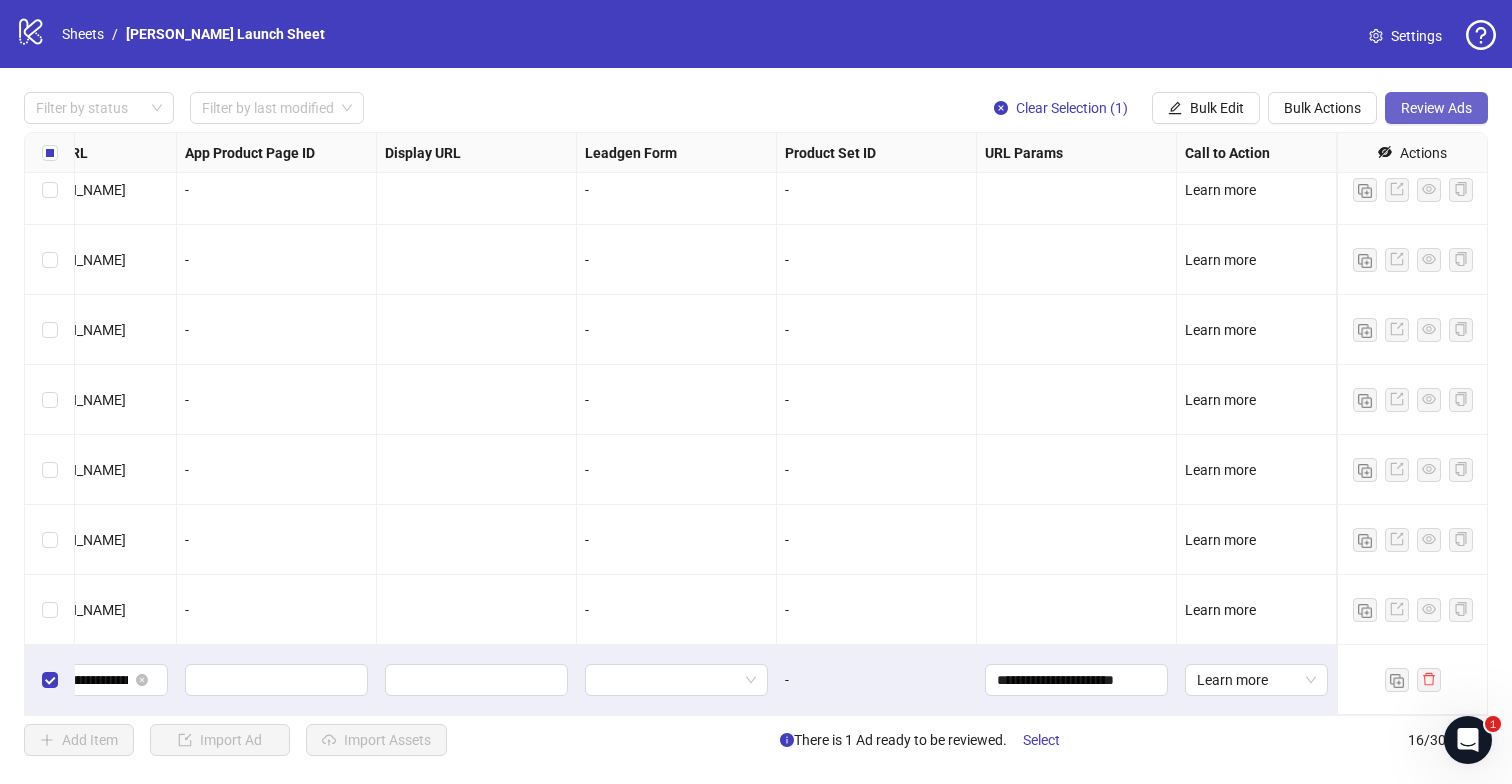 click on "Review Ads" at bounding box center (1436, 108) 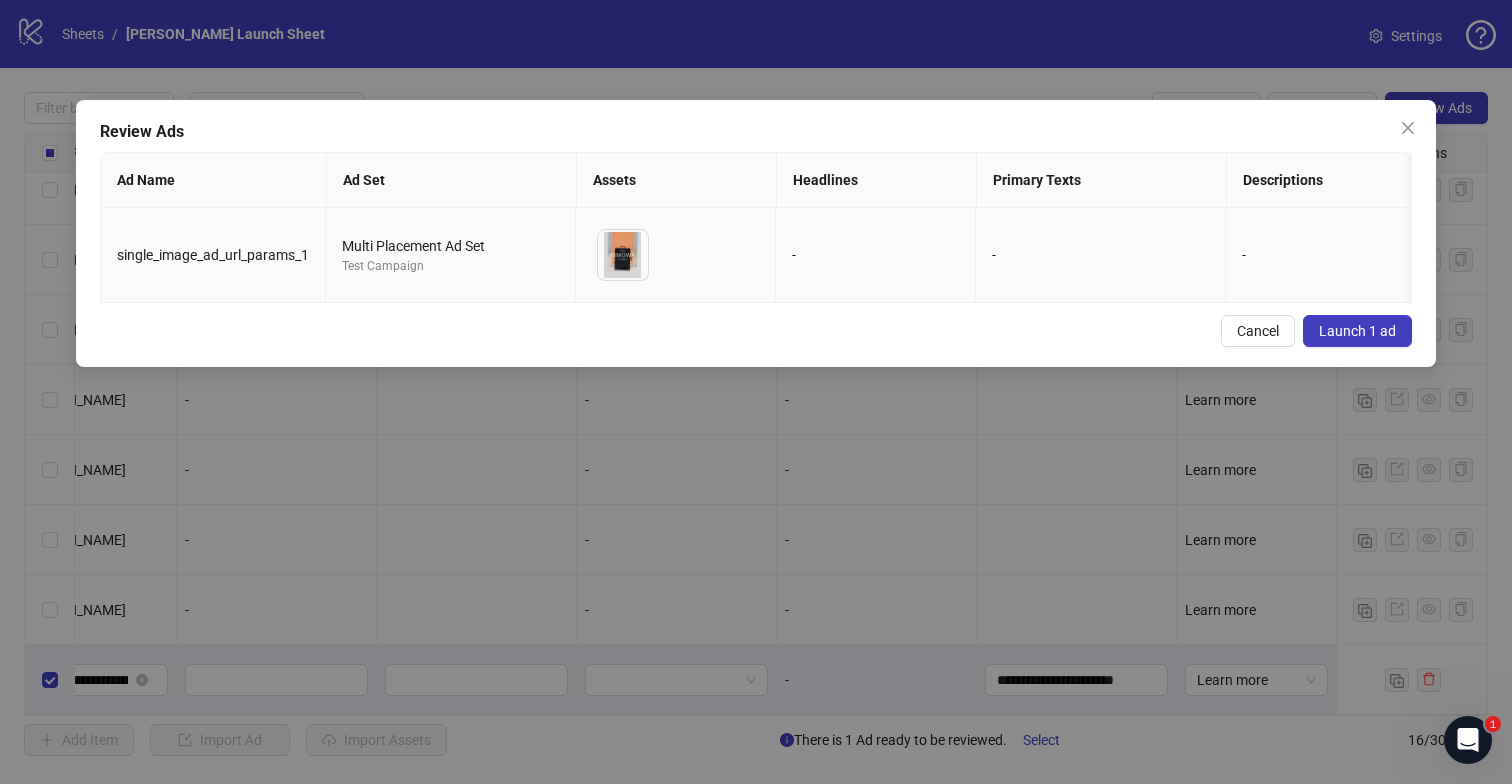 scroll, scrollTop: 0, scrollLeft: 139, axis: horizontal 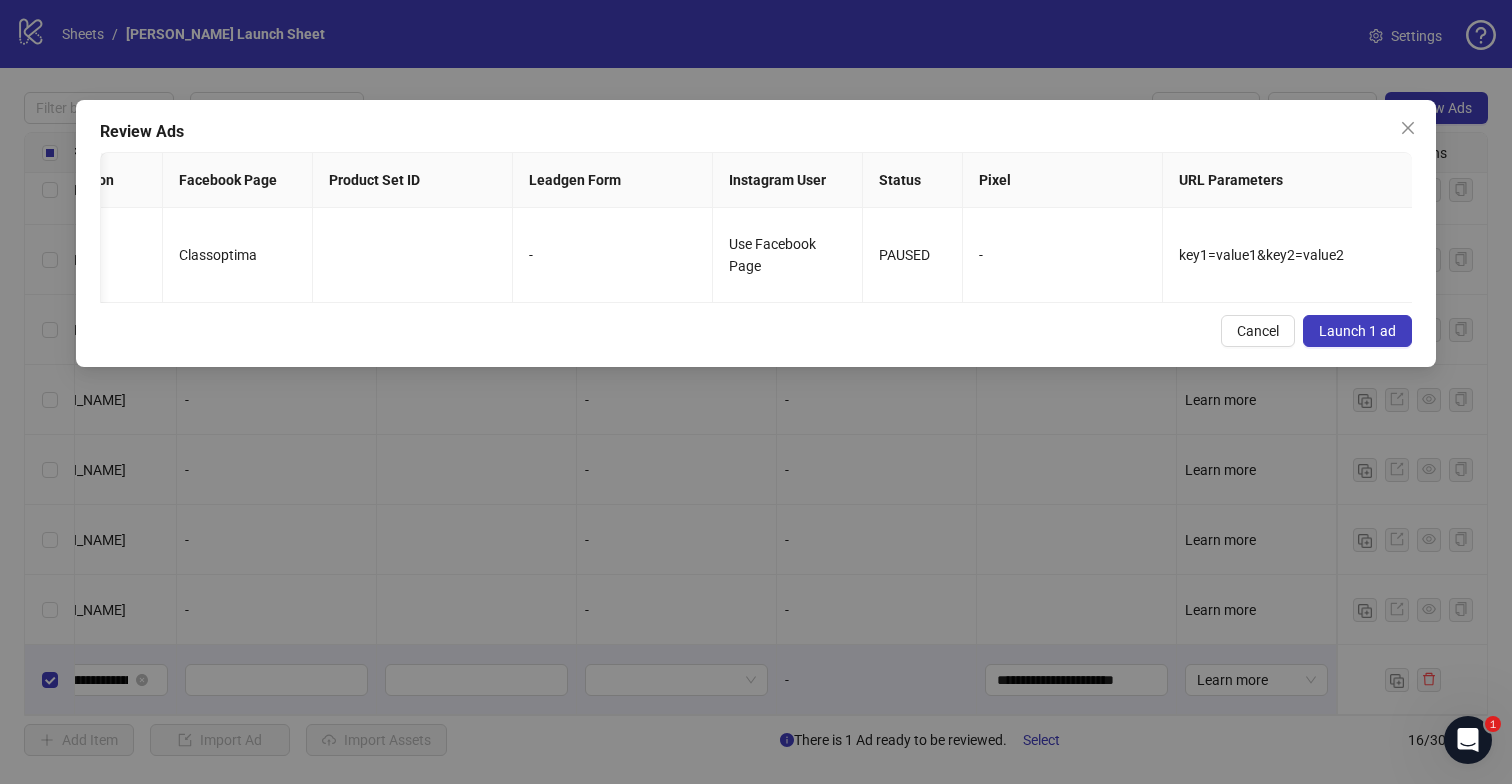 click on "Launch 1 ad" at bounding box center [1357, 331] 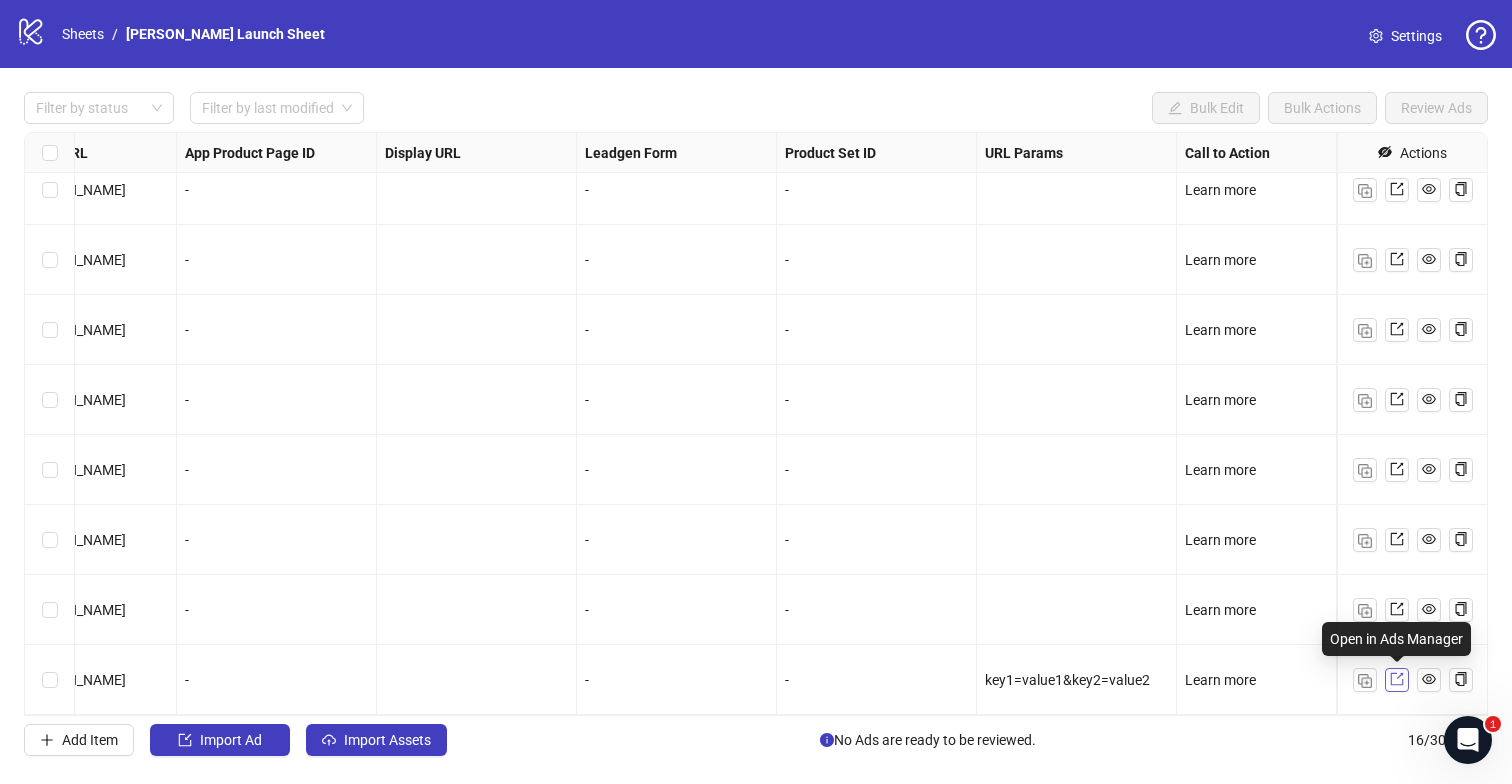 click 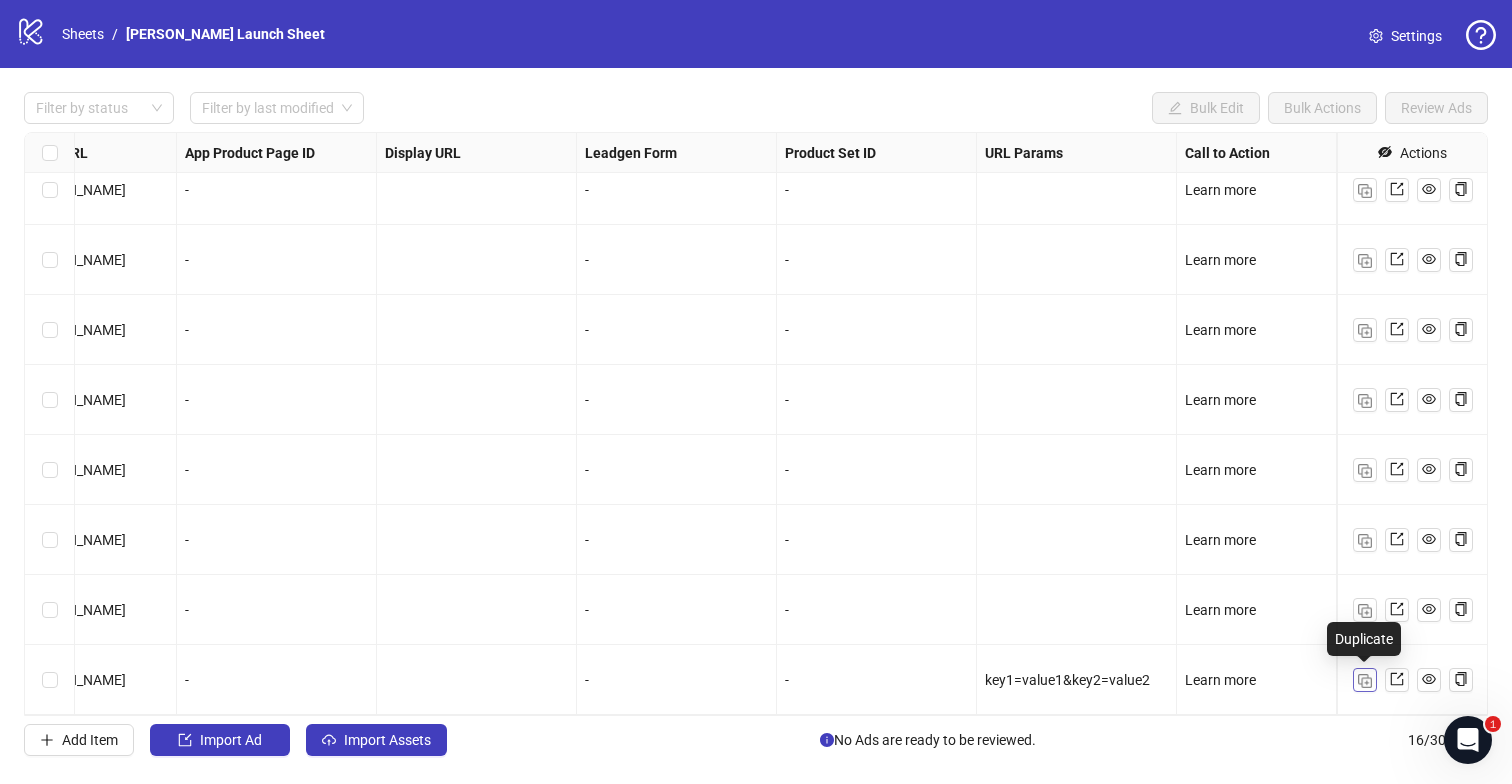 click at bounding box center (1365, 680) 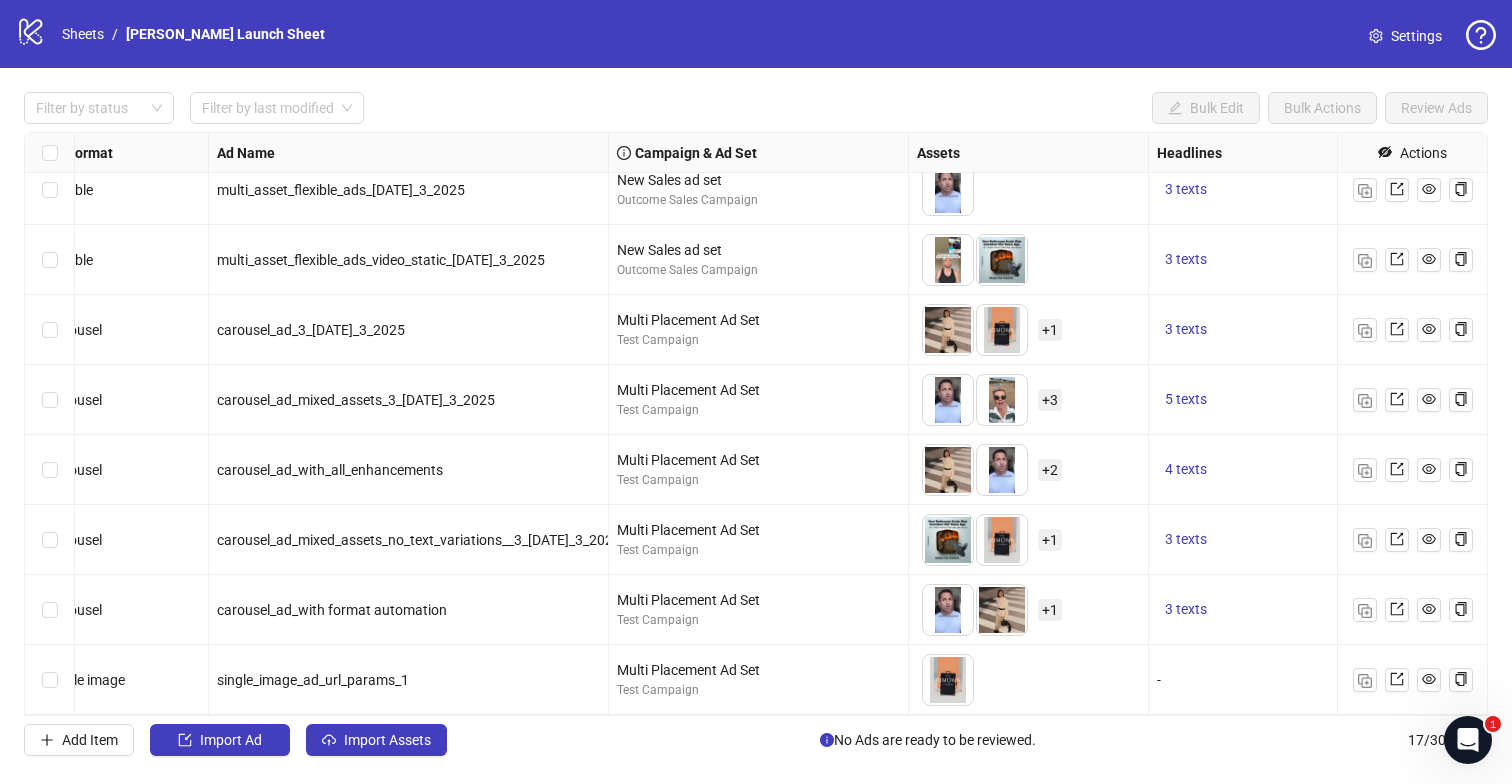 scroll, scrollTop: 648, scrollLeft: 36, axis: both 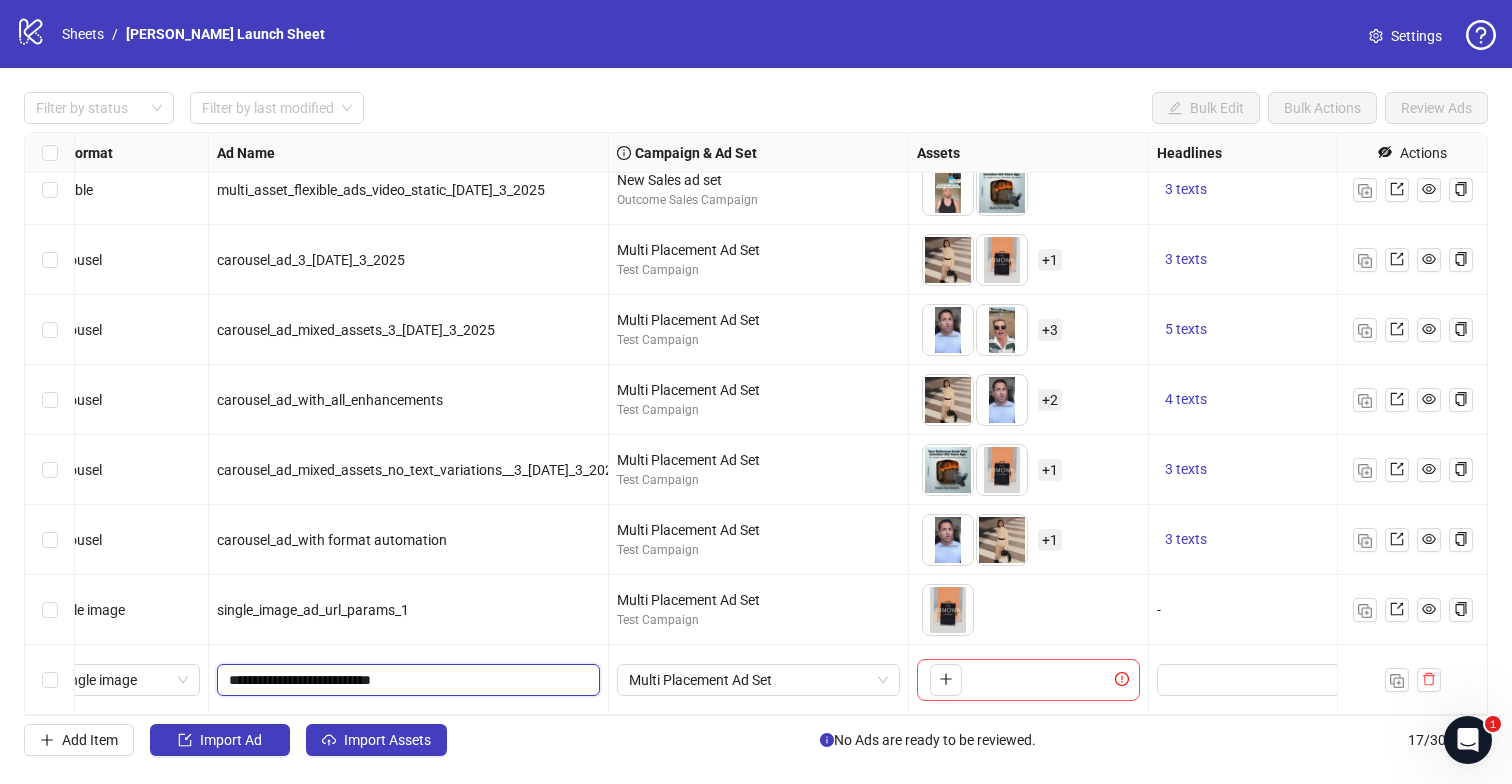 click on "**********" at bounding box center [406, 680] 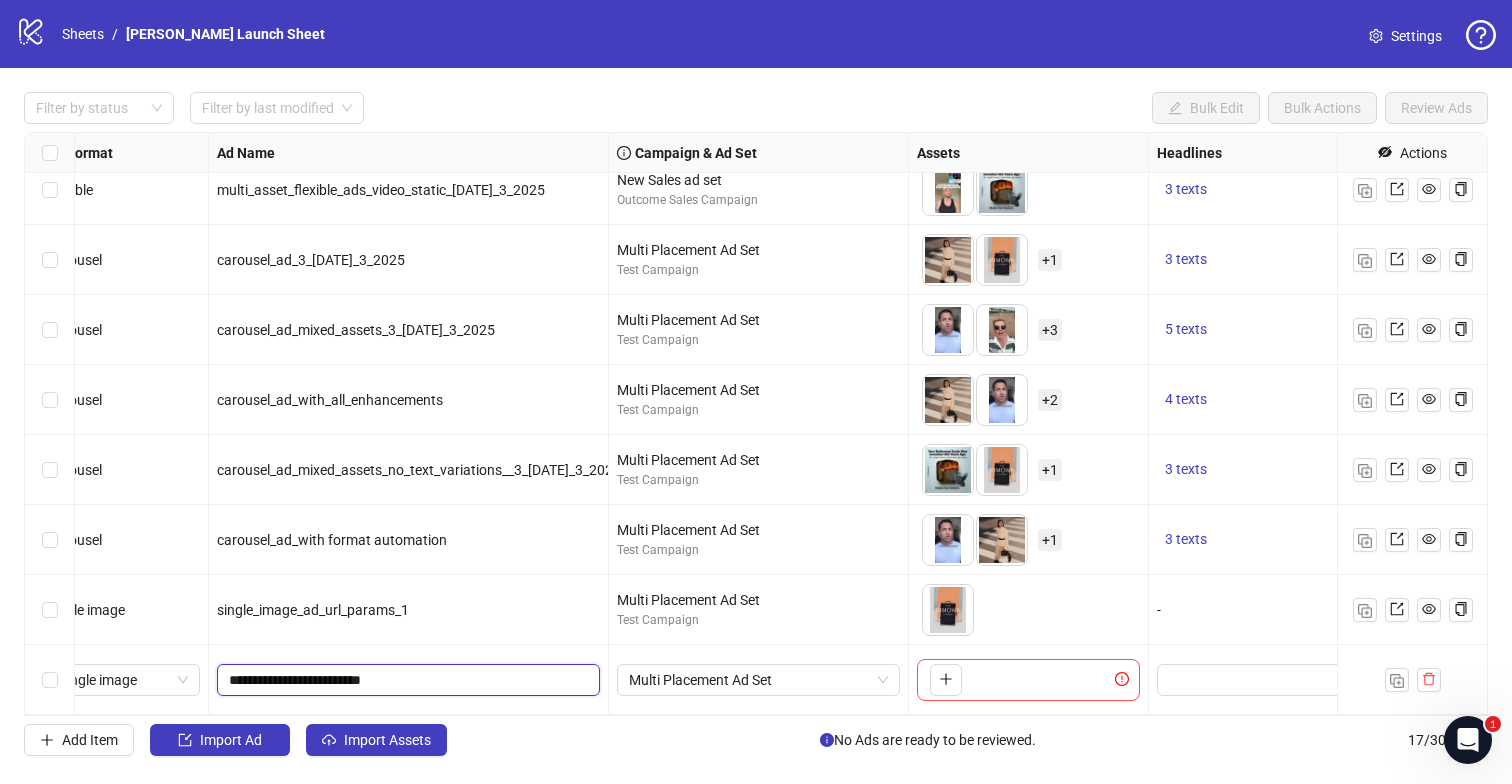 type on "**********" 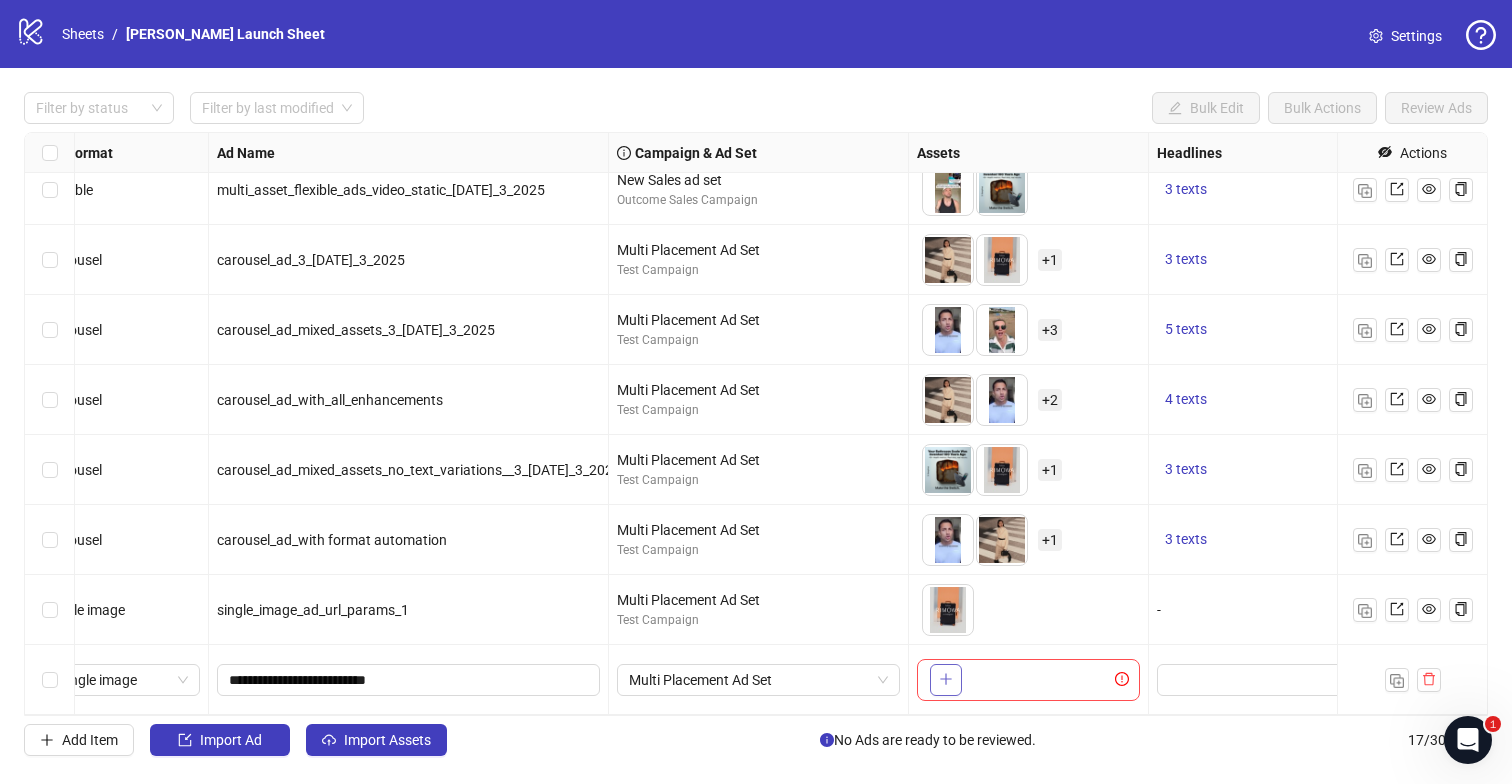 click at bounding box center (946, 680) 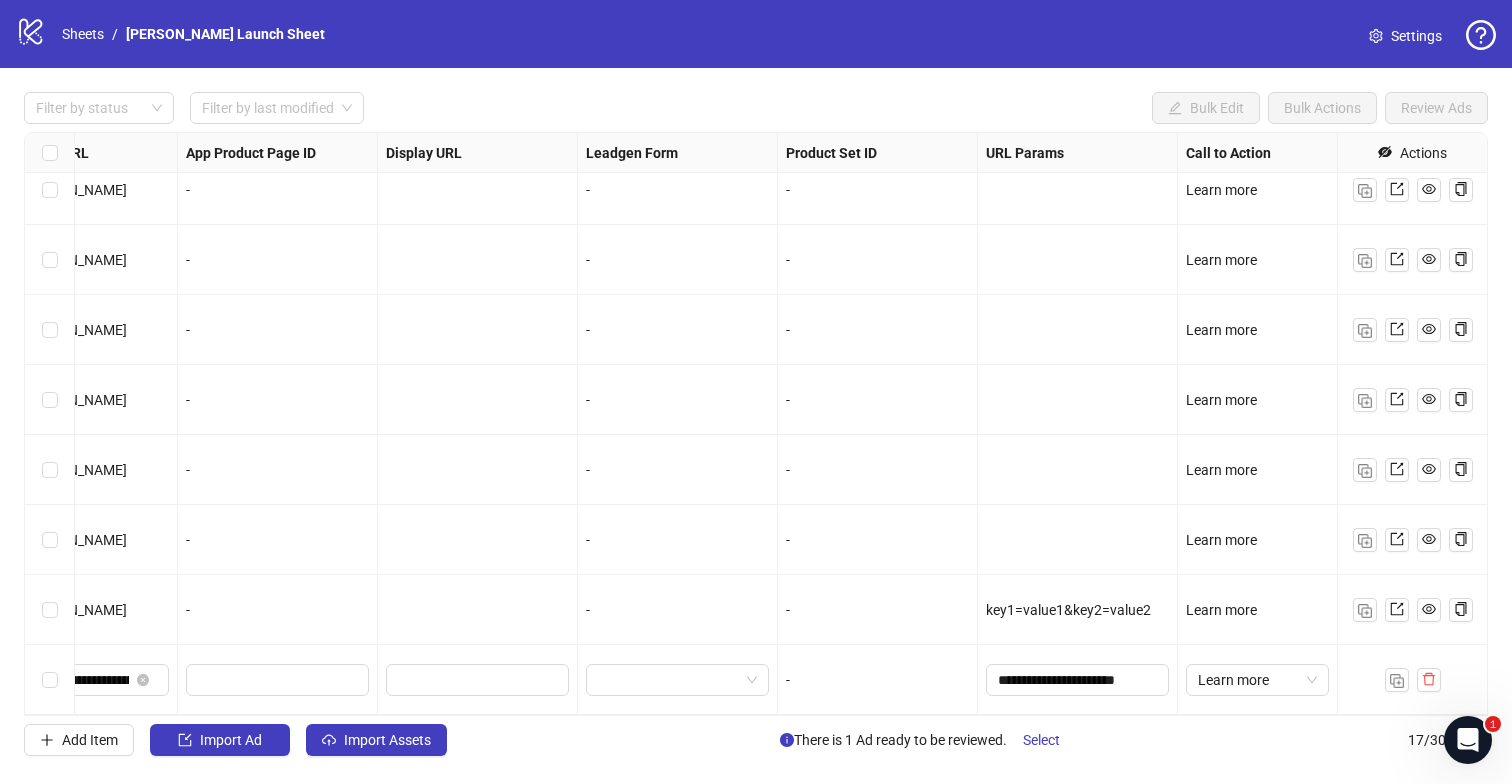 scroll, scrollTop: 648, scrollLeft: 2208, axis: both 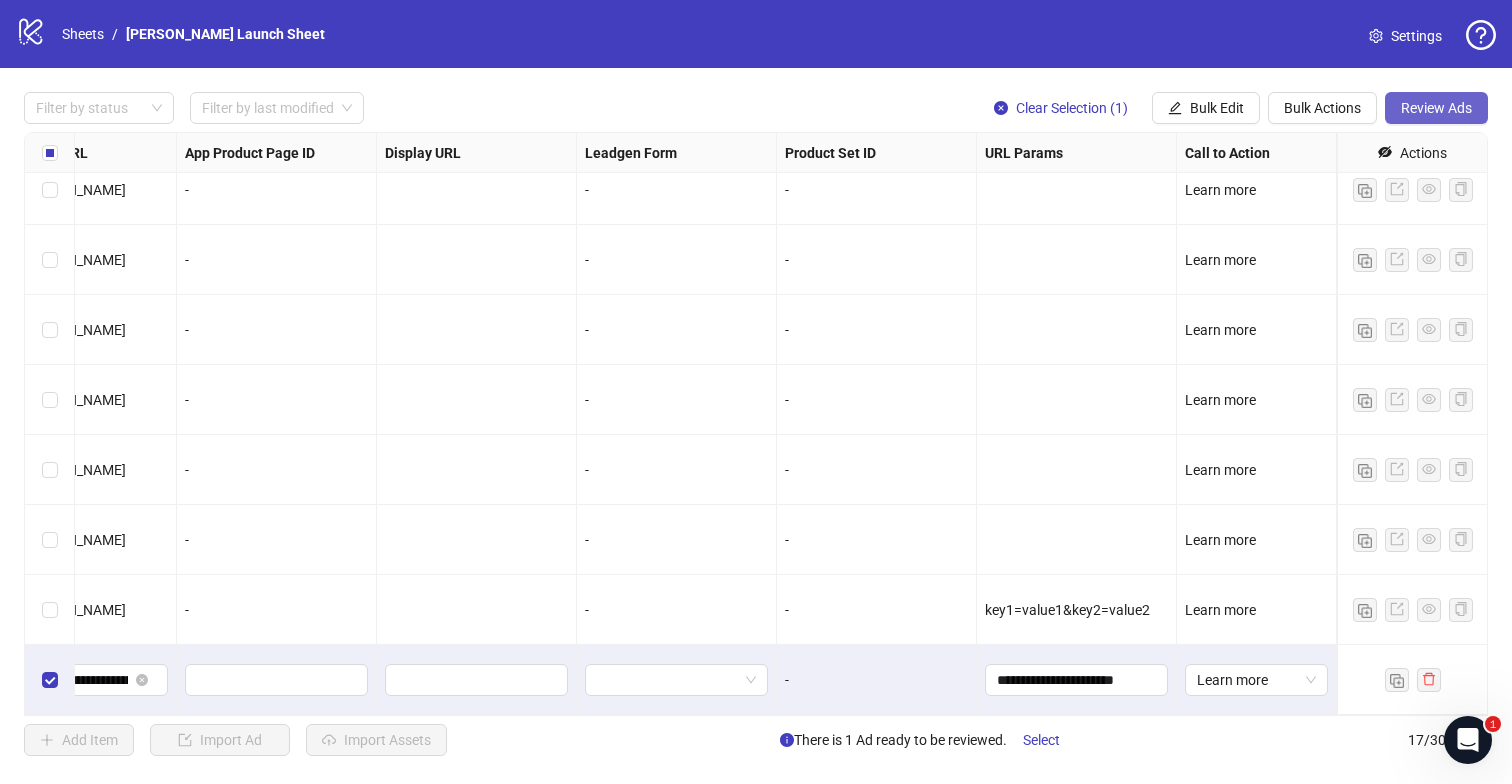 click on "Review Ads" at bounding box center [1436, 108] 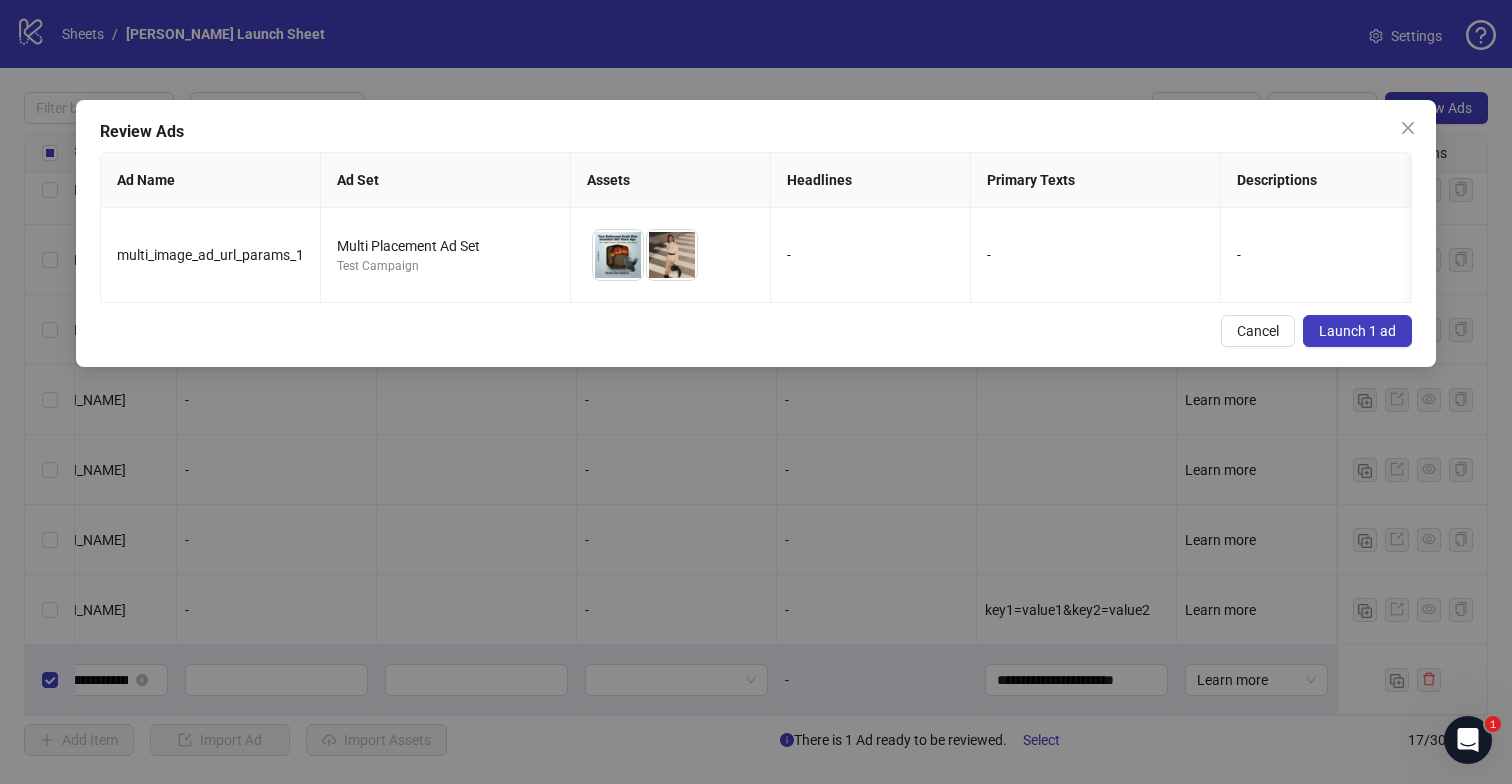click on "Launch 1 ad" at bounding box center [1357, 331] 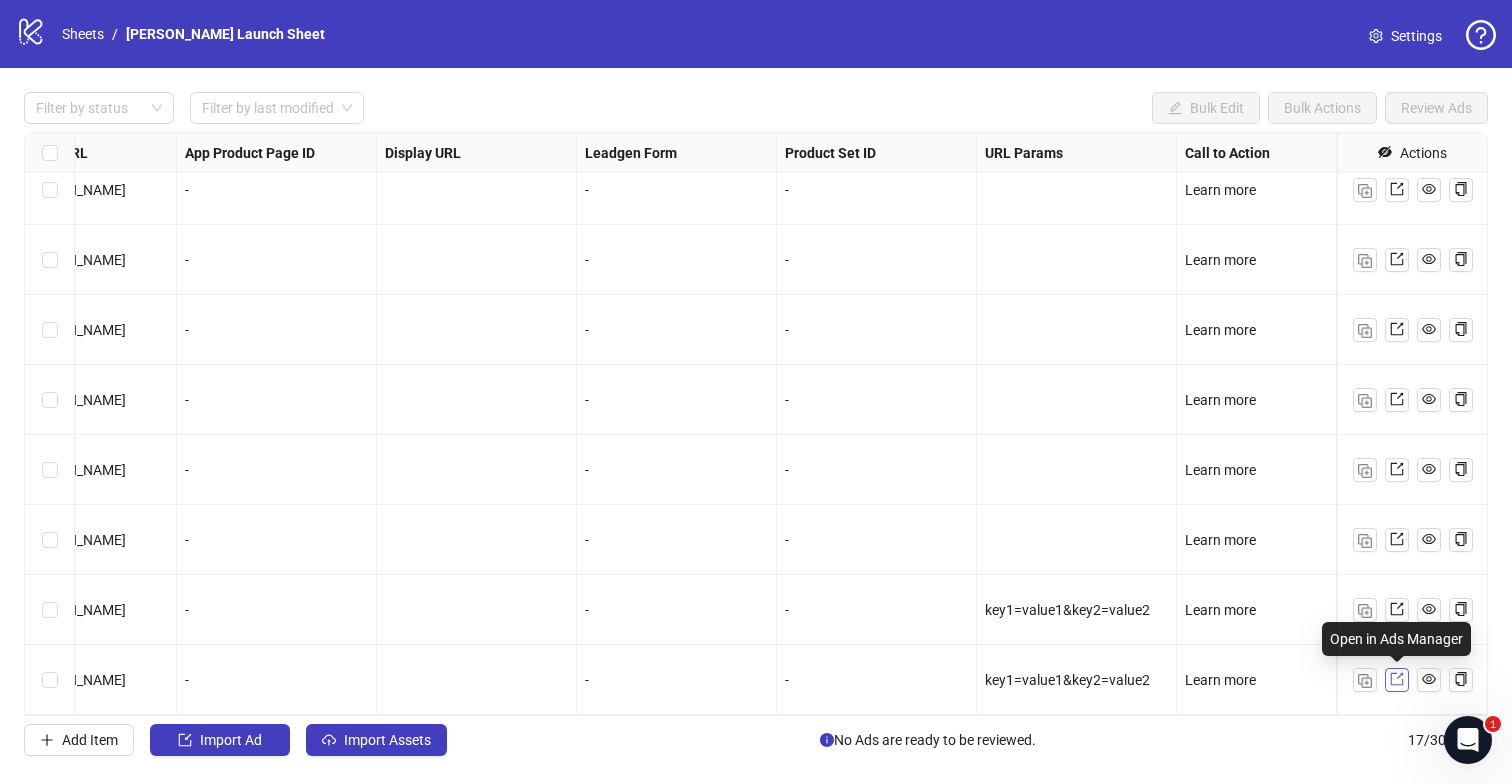 click 